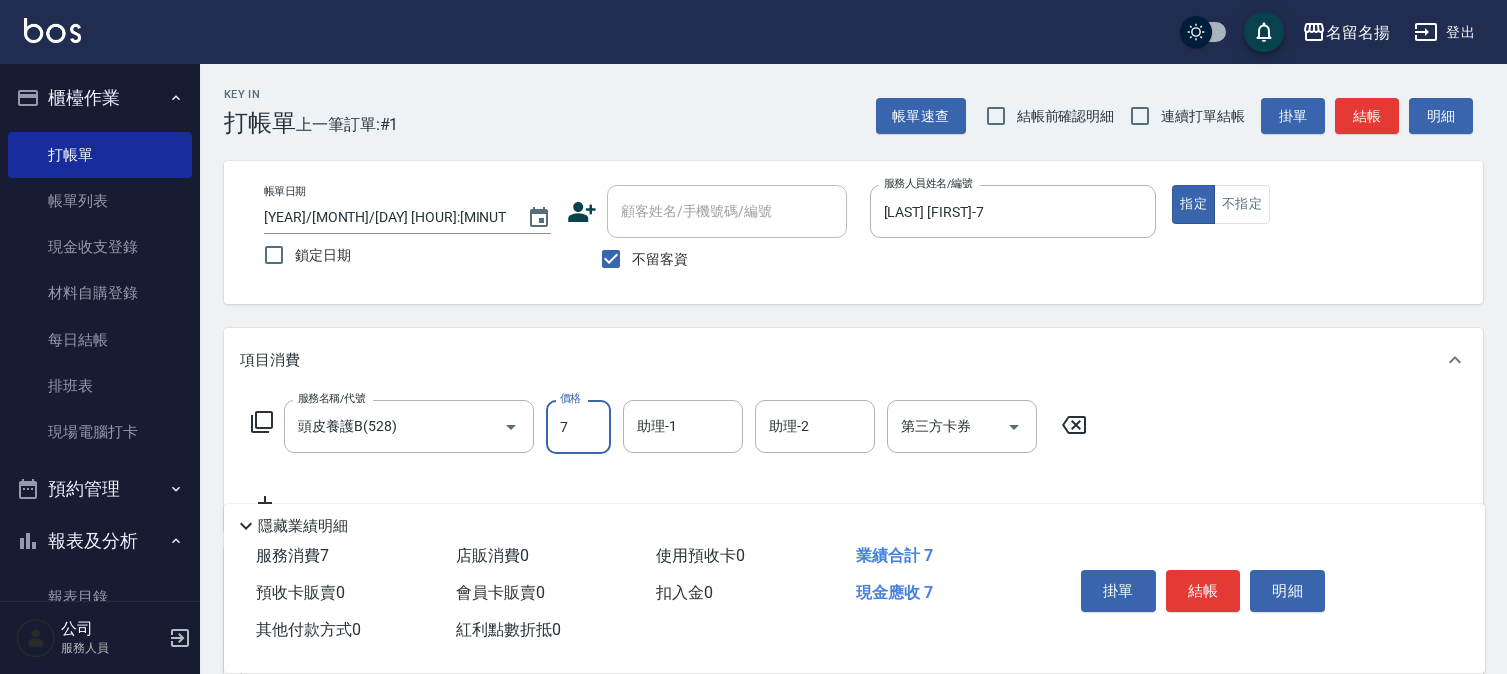 scroll, scrollTop: 0, scrollLeft: 0, axis: both 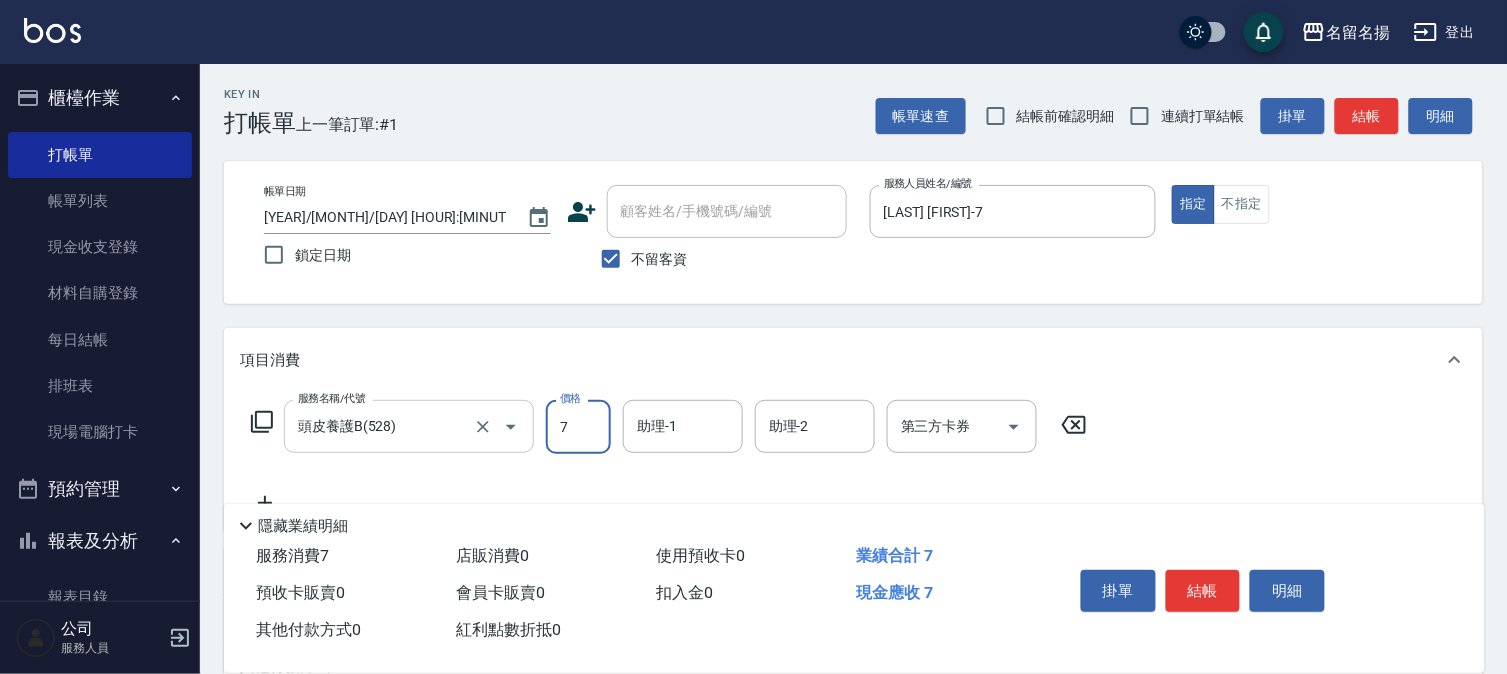 type on "7" 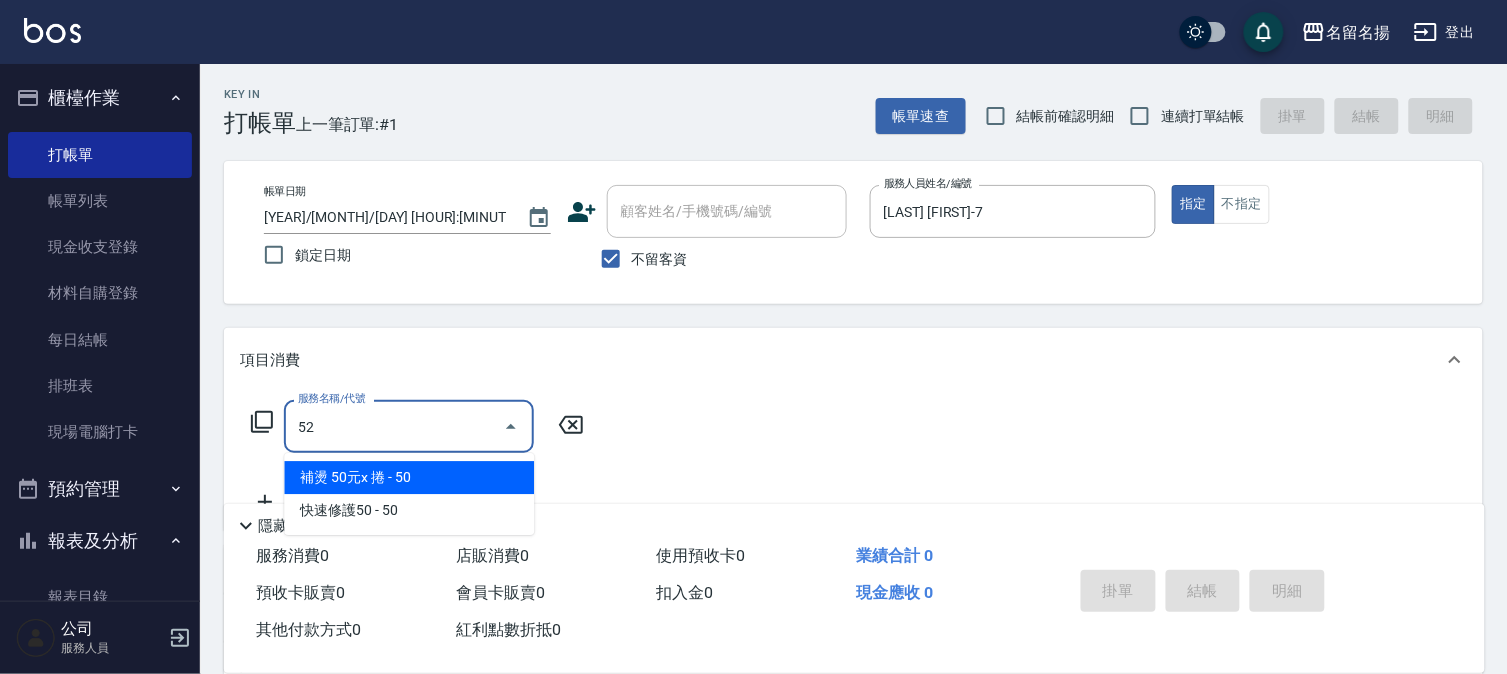 scroll, scrollTop: 0, scrollLeft: 0, axis: both 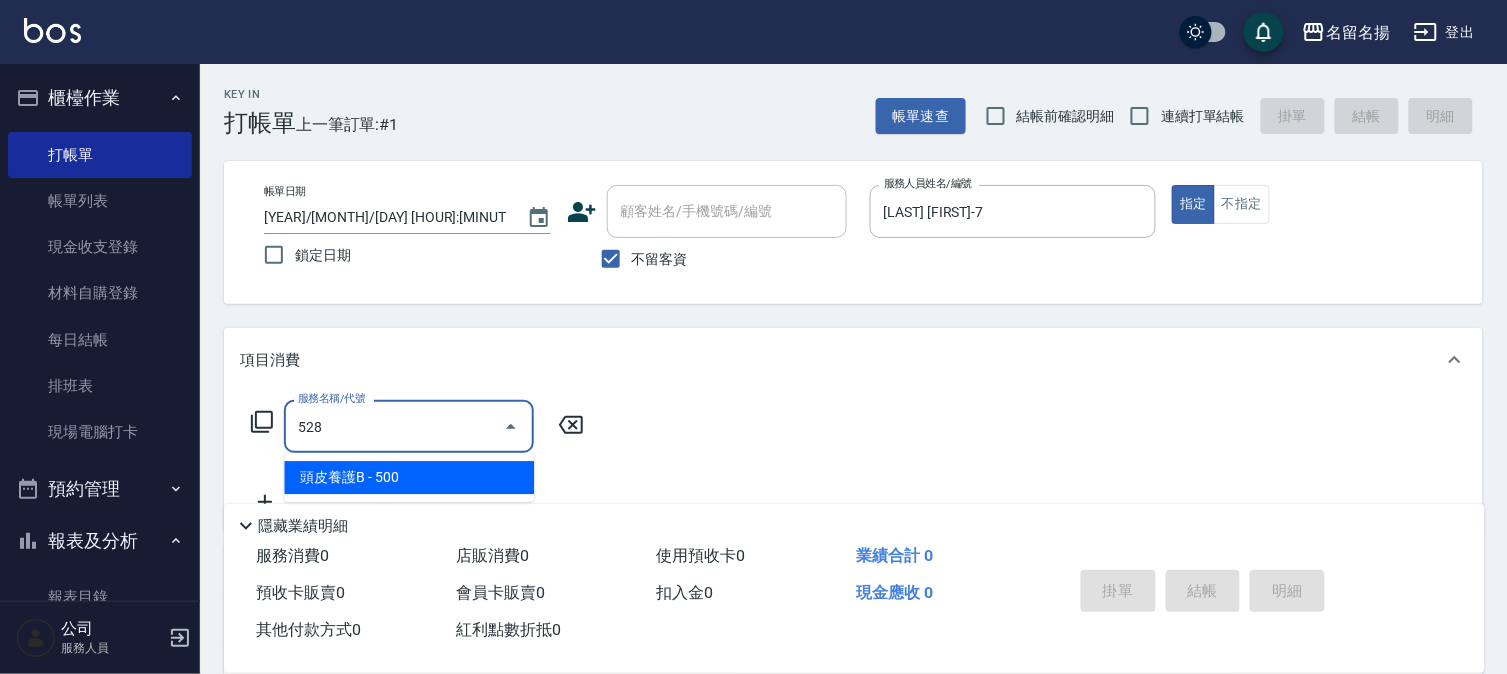 type on "頭皮養護B(528)" 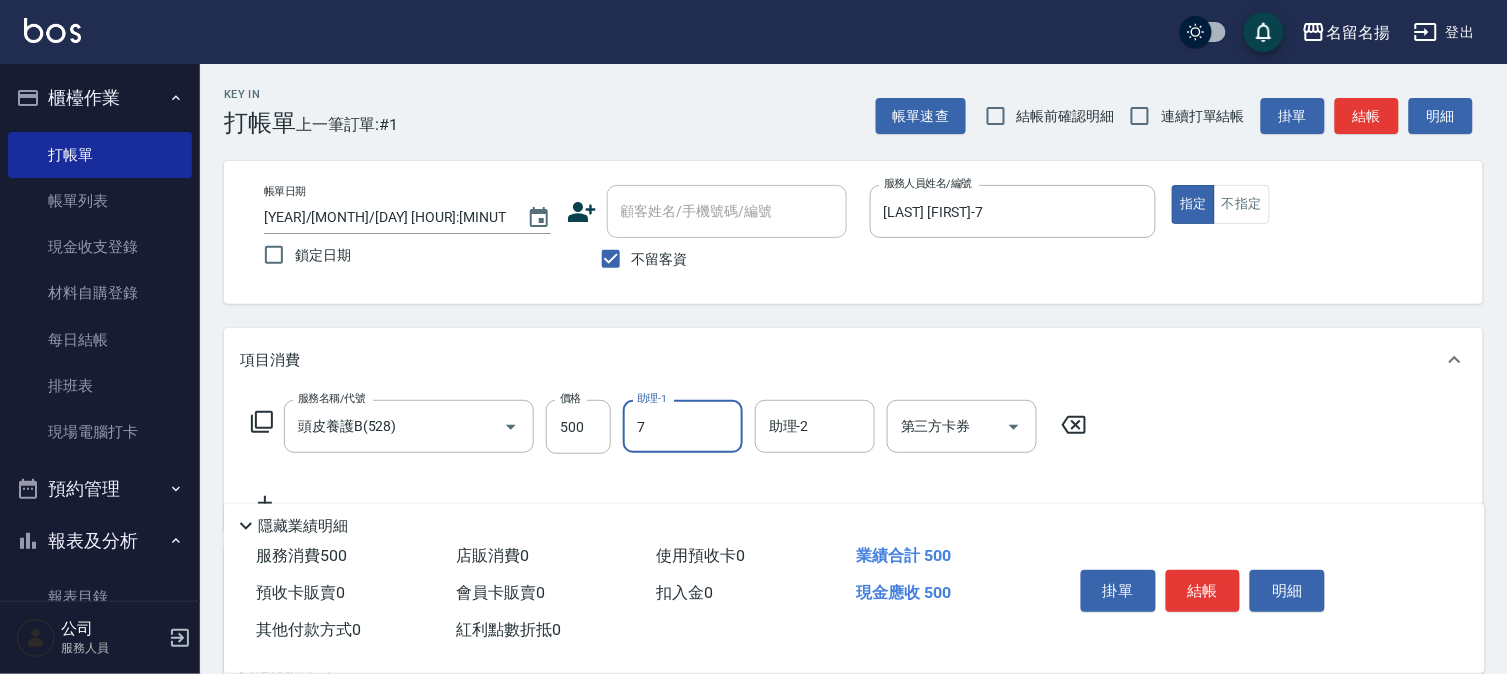 type on "[LAST] [FIRST]-7" 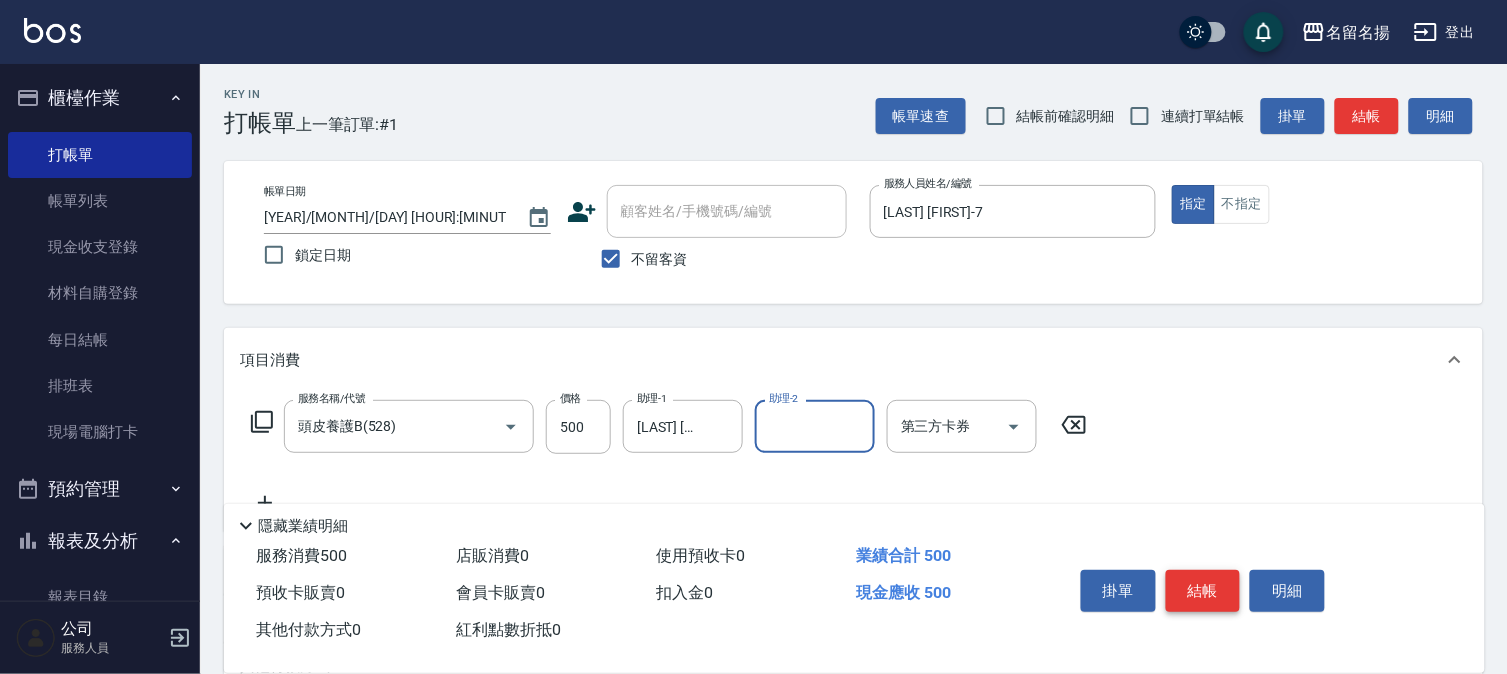 click on "結帳" at bounding box center [1203, 591] 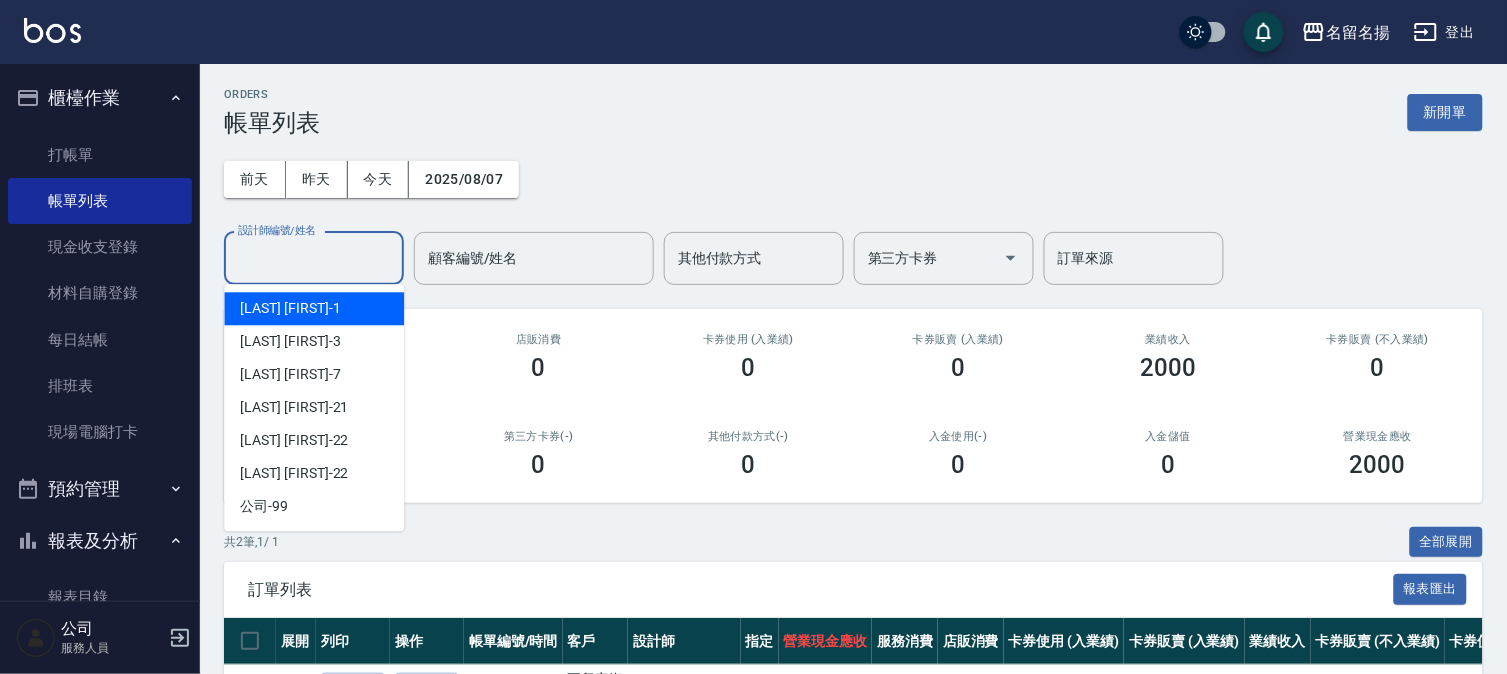 click on "設計師編號/姓名" at bounding box center [314, 258] 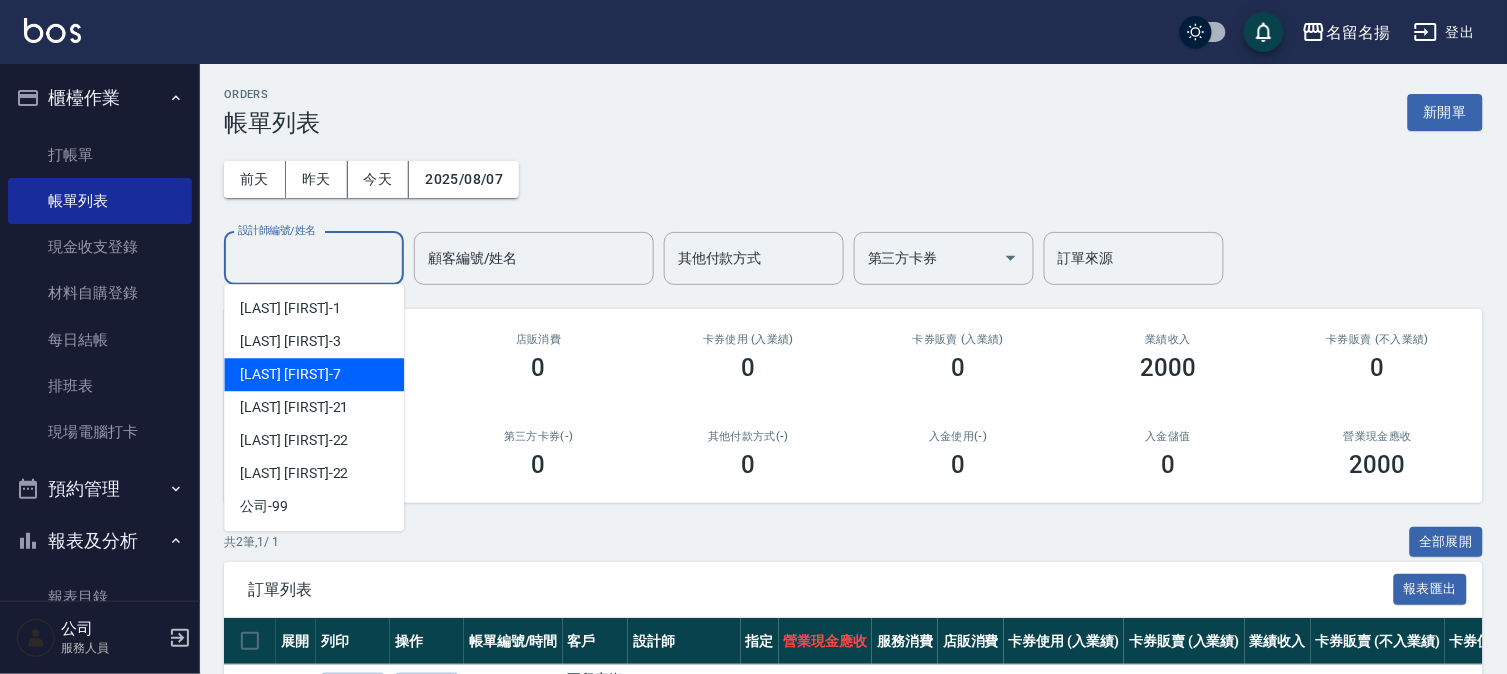 click on "[LAST] [FIRST] -7" at bounding box center (314, 374) 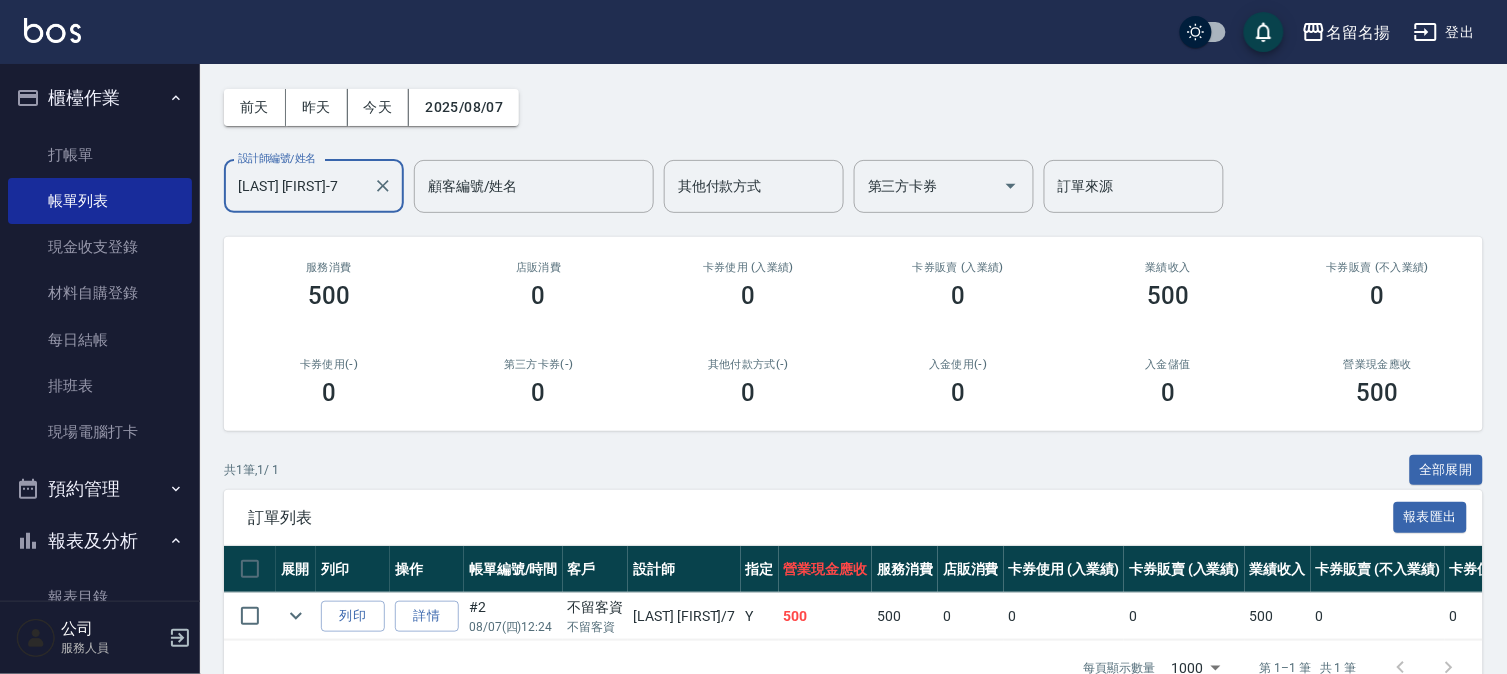 scroll, scrollTop: 133, scrollLeft: 0, axis: vertical 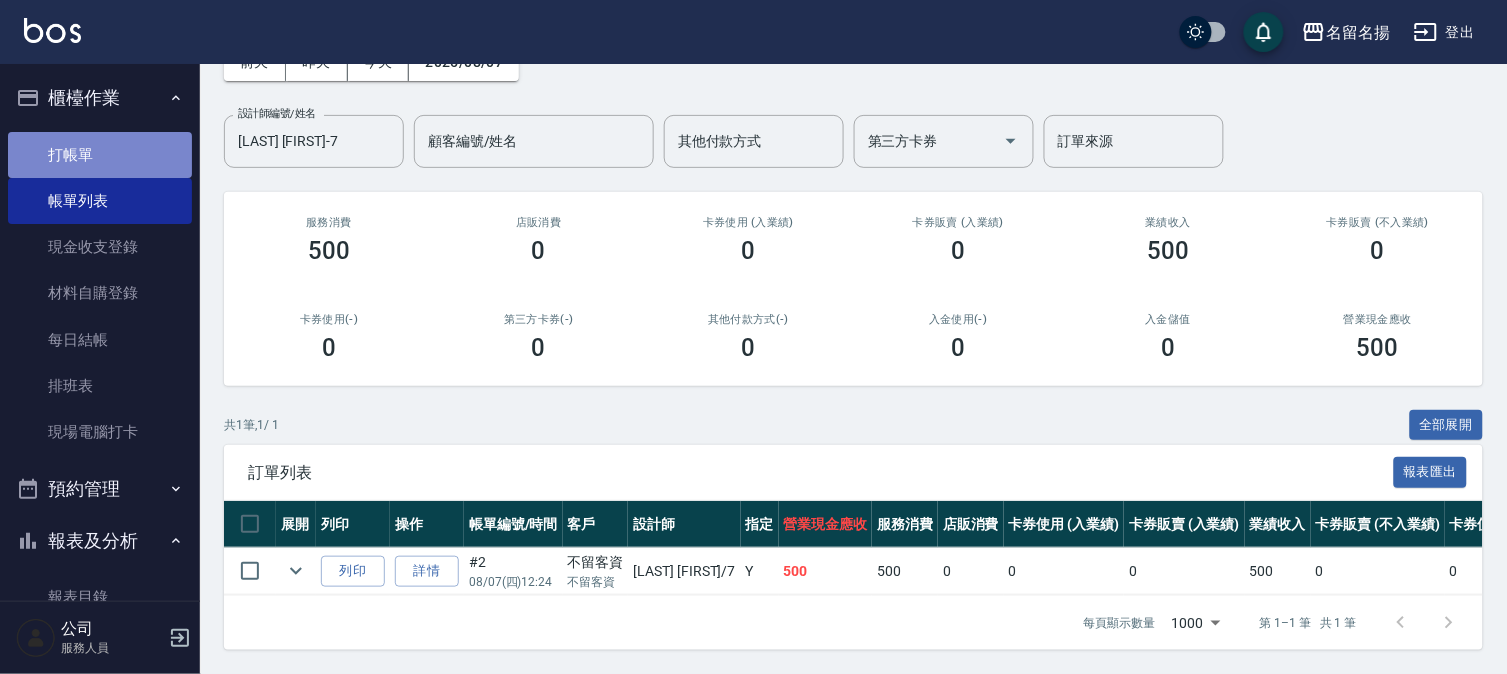 click on "打帳單" at bounding box center (100, 155) 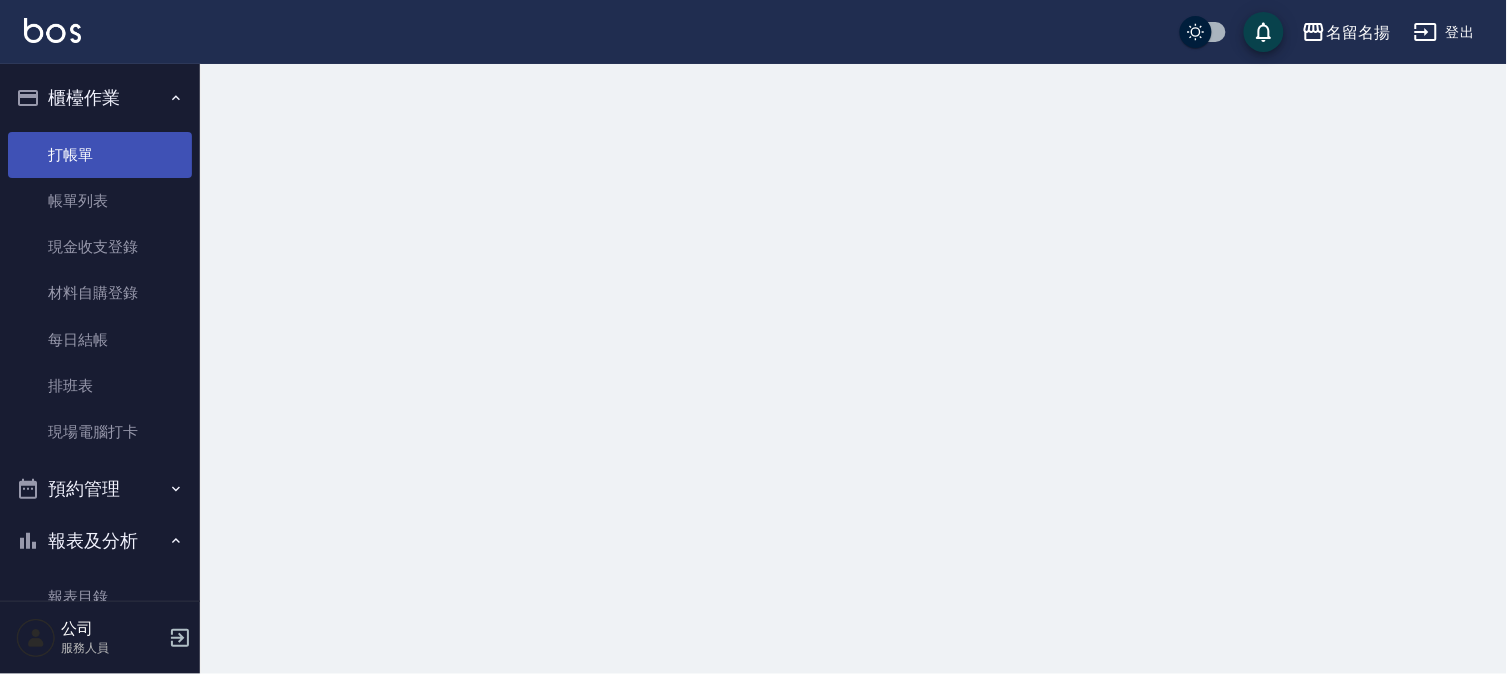 scroll, scrollTop: 0, scrollLeft: 0, axis: both 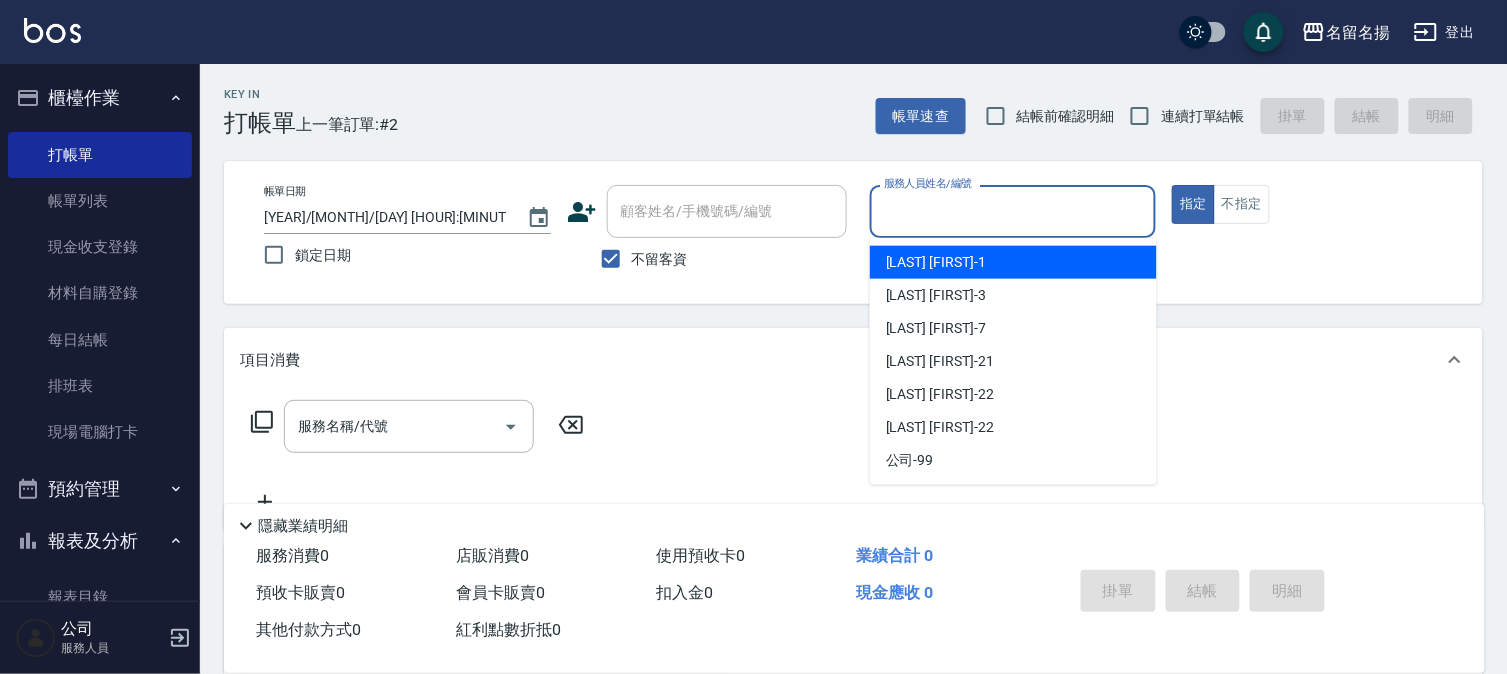 click on "服務人員姓名/編號" at bounding box center [1013, 211] 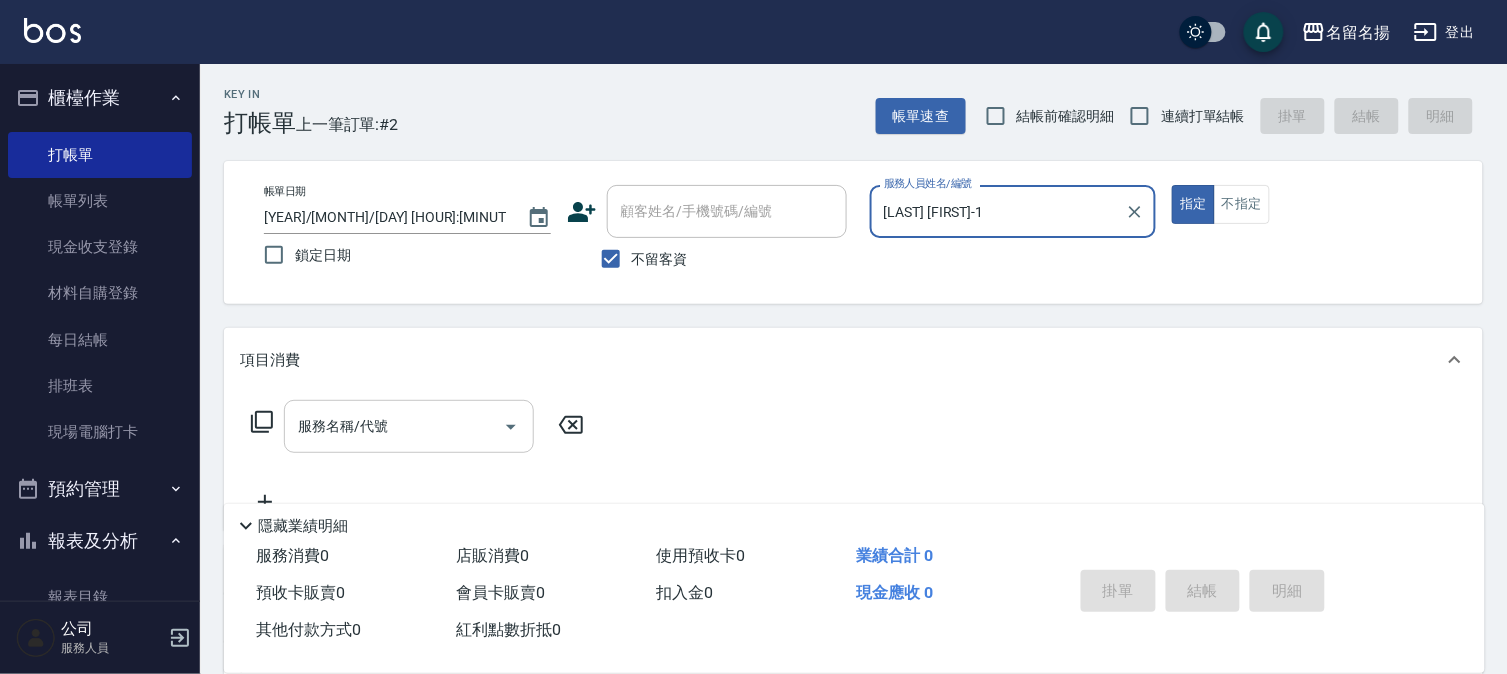 click on "服務名稱/代號" at bounding box center [394, 426] 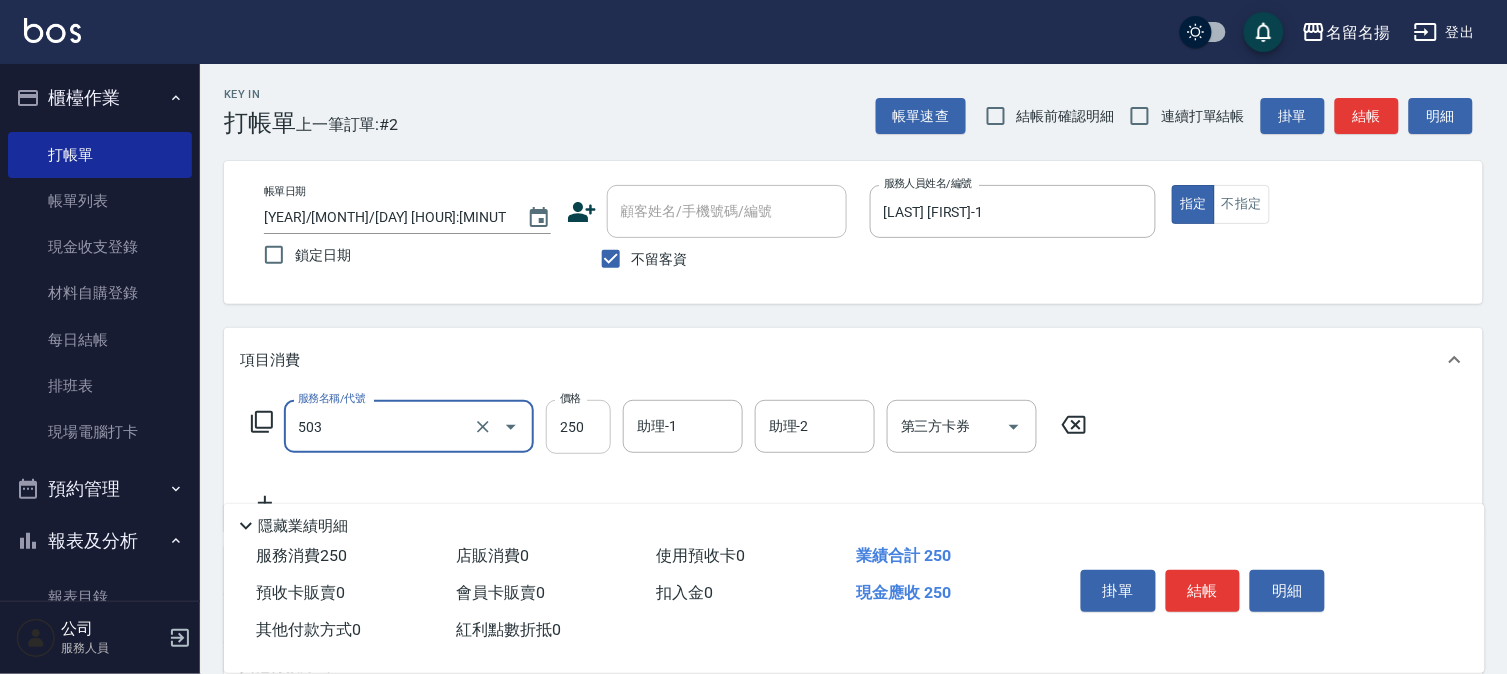 type on "指定洗髮(503)" 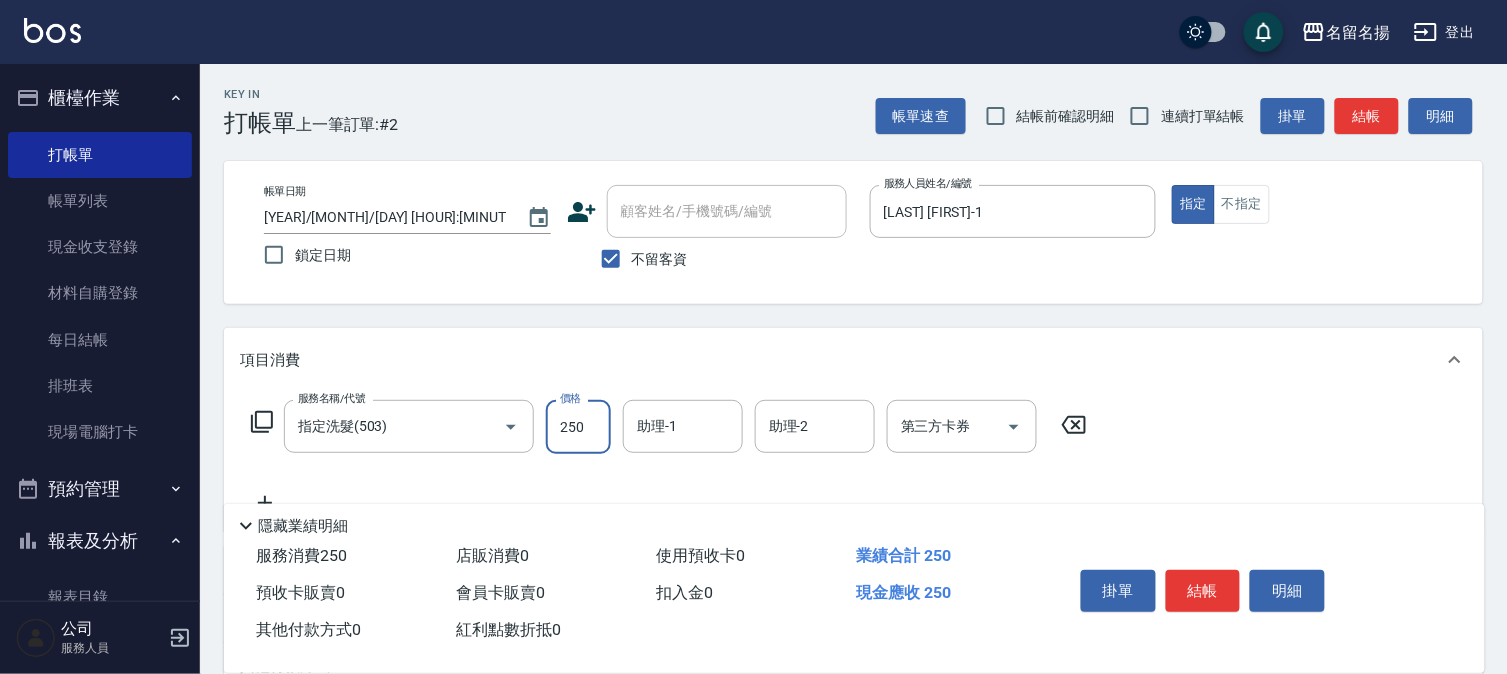 click on "250" at bounding box center (578, 427) 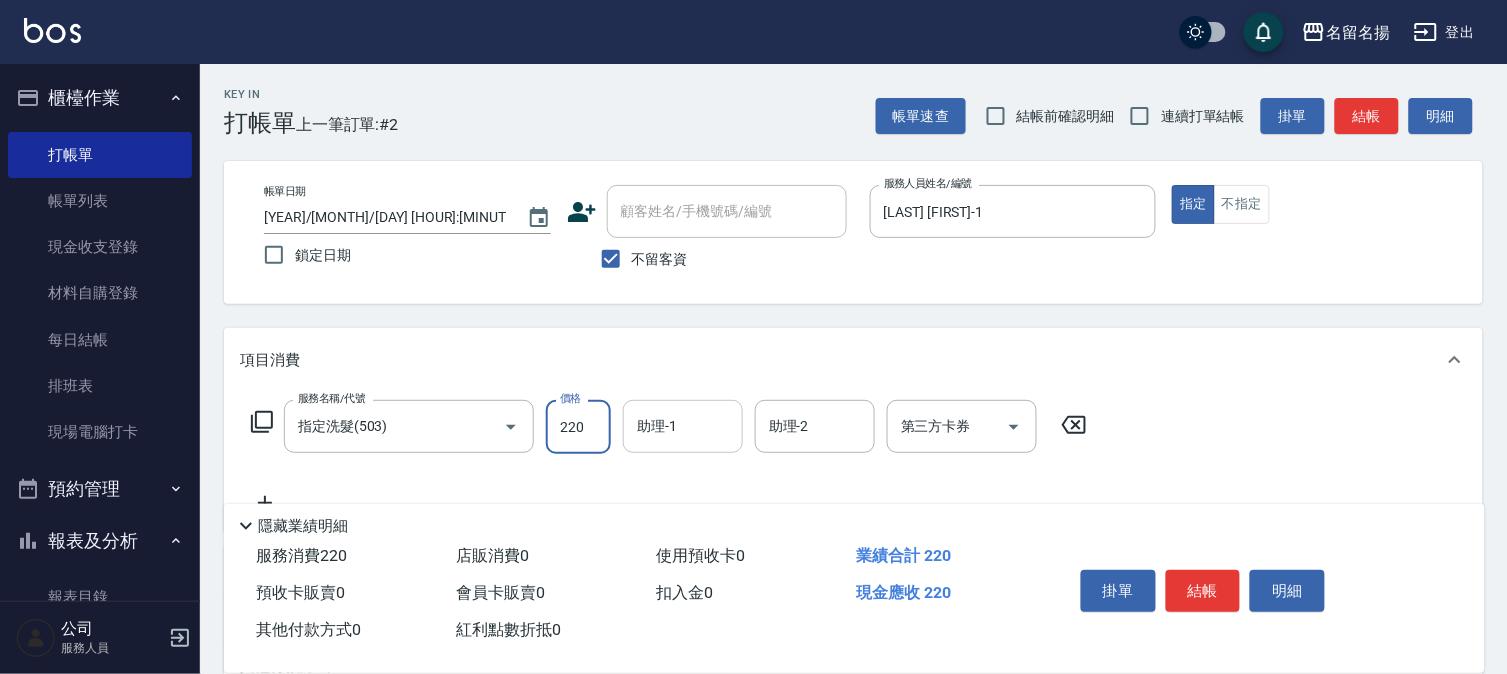 type on "220" 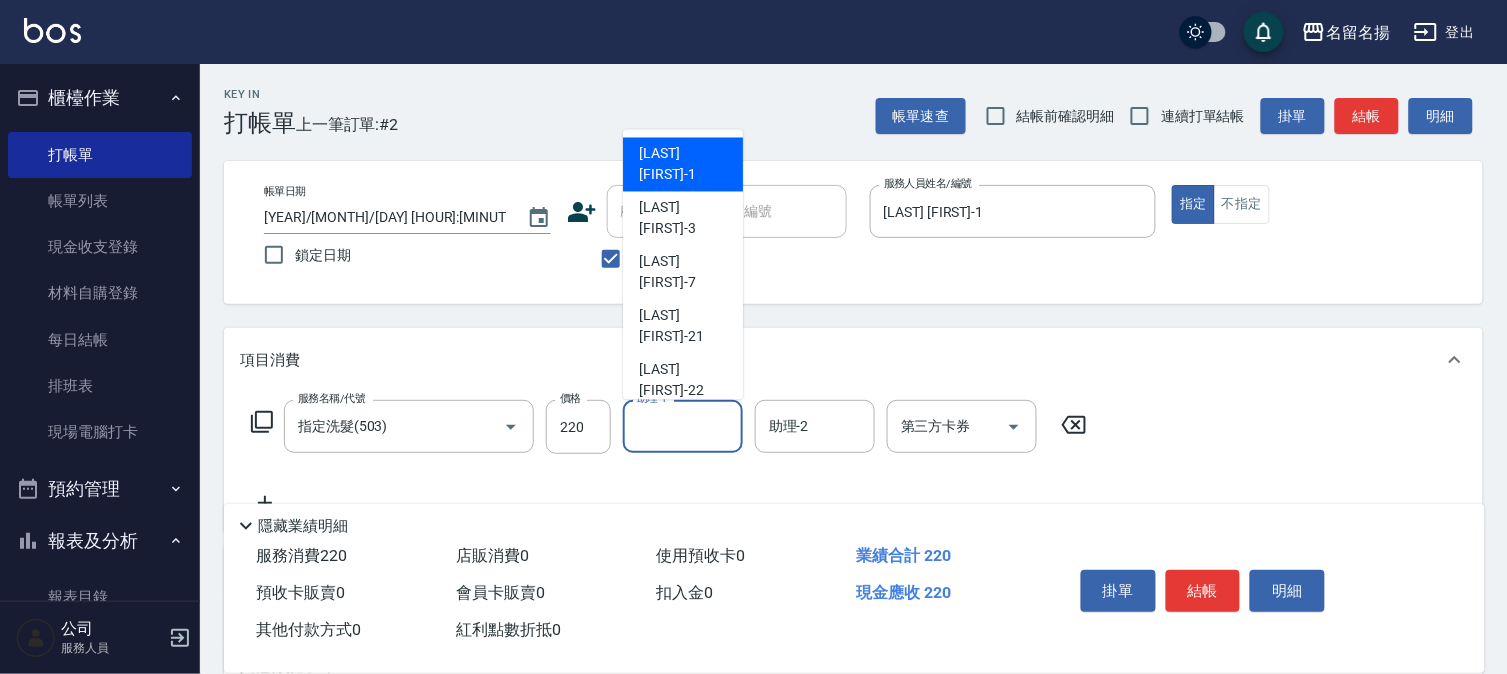 click on "助理-1" at bounding box center (683, 426) 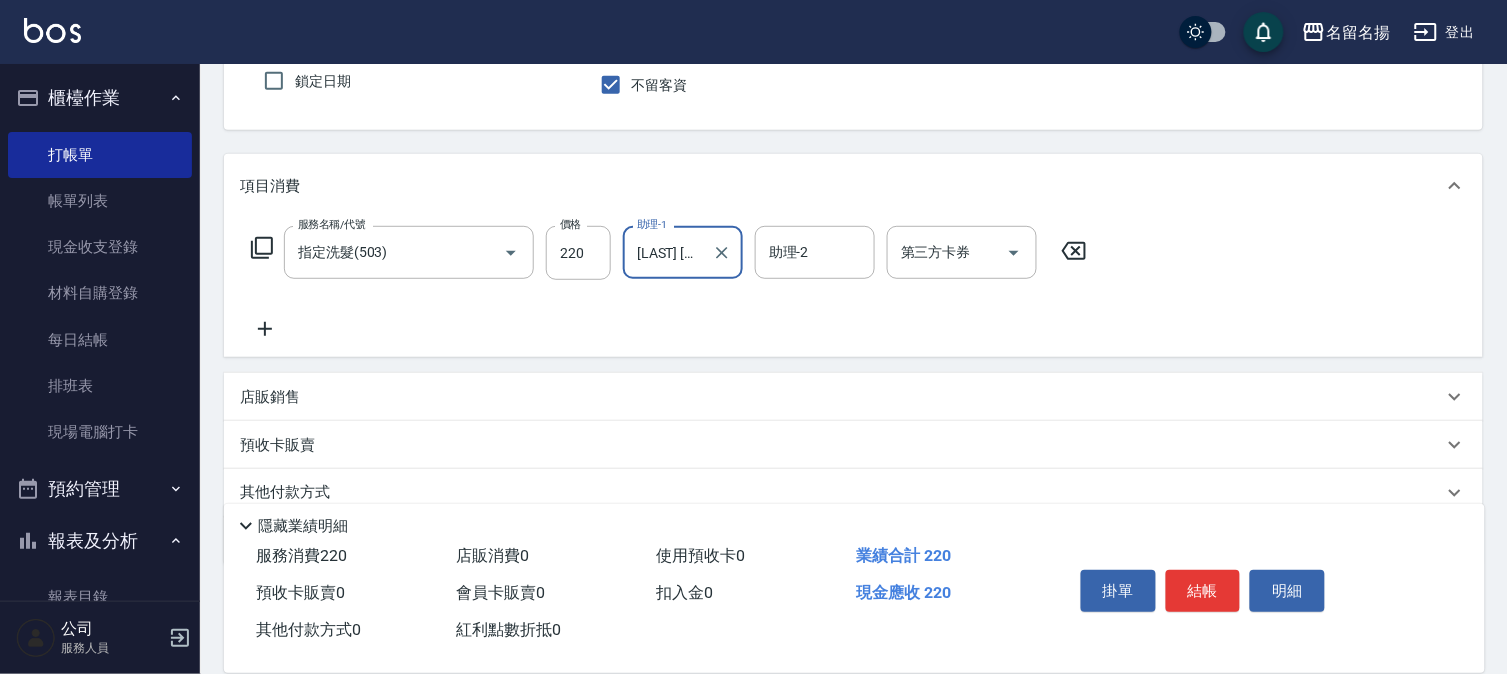 scroll, scrollTop: 222, scrollLeft: 0, axis: vertical 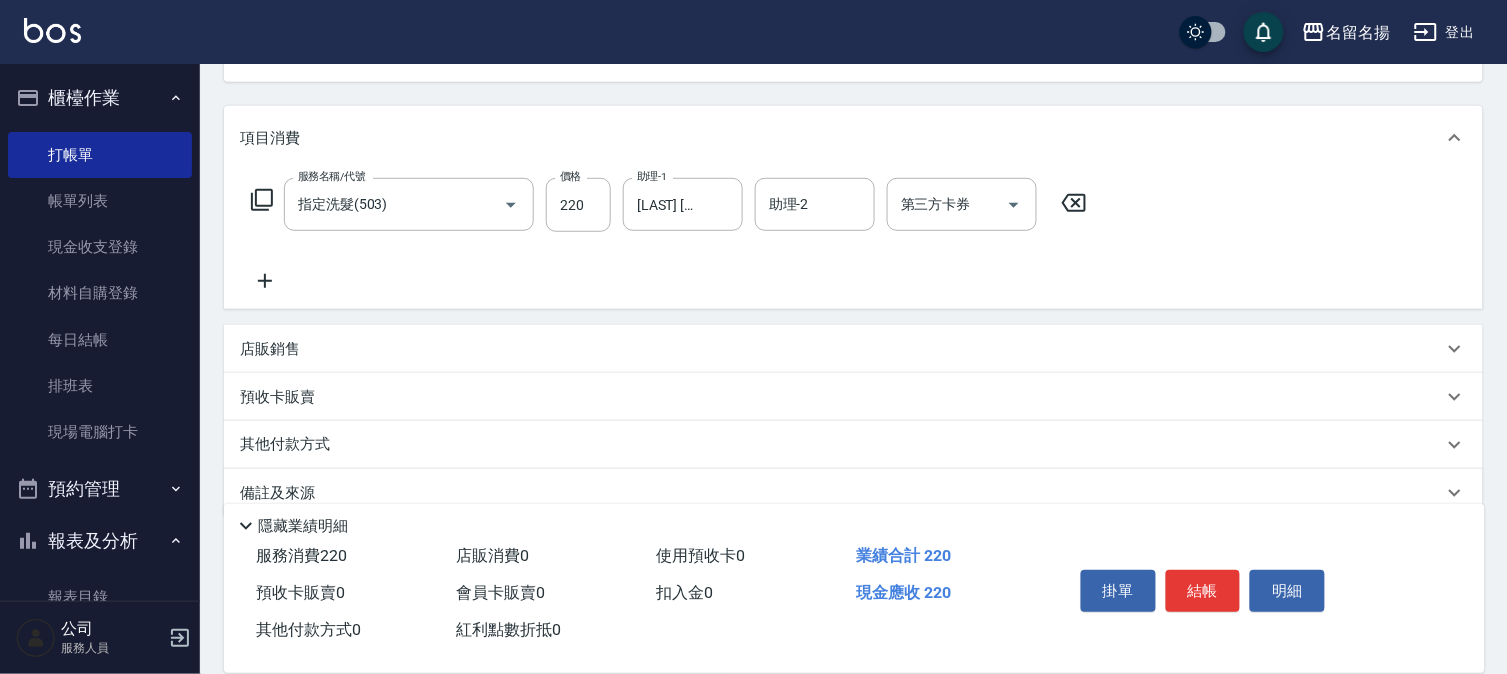 click 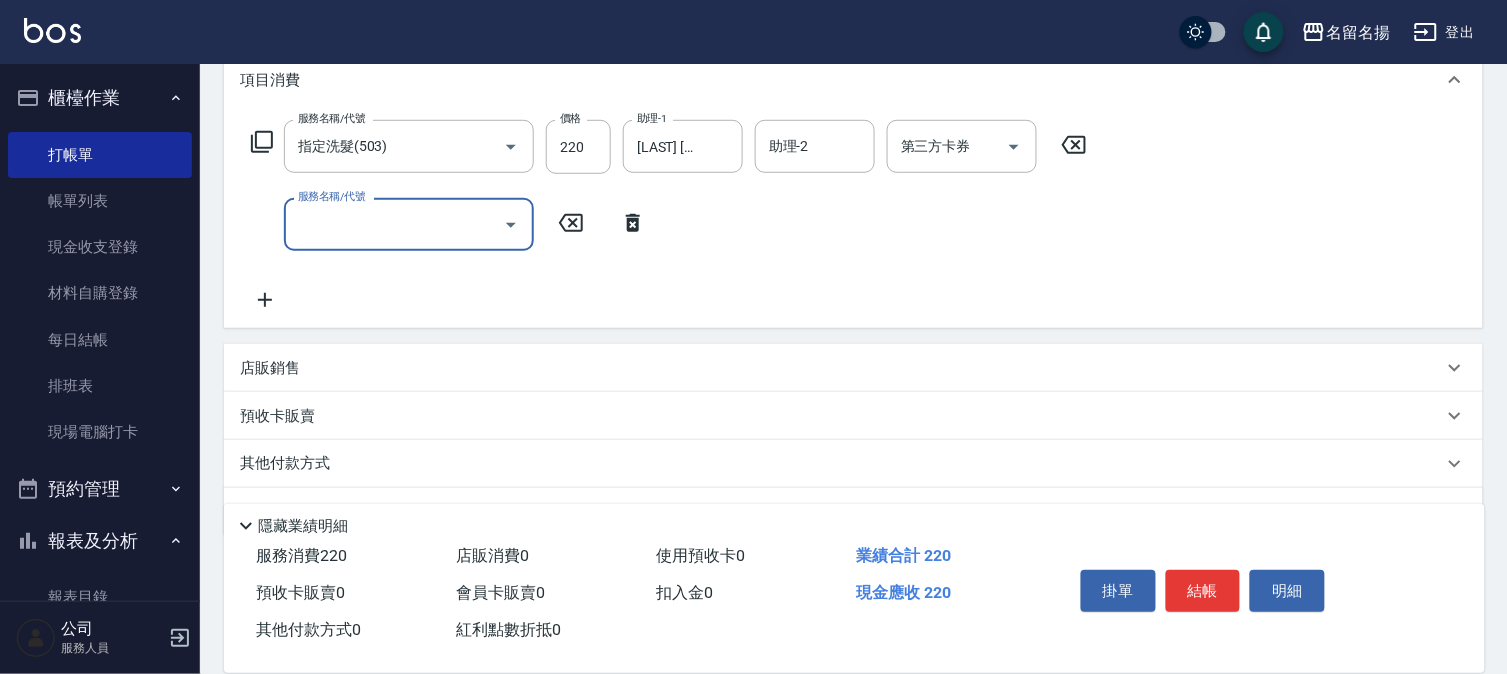 scroll, scrollTop: 332, scrollLeft: 0, axis: vertical 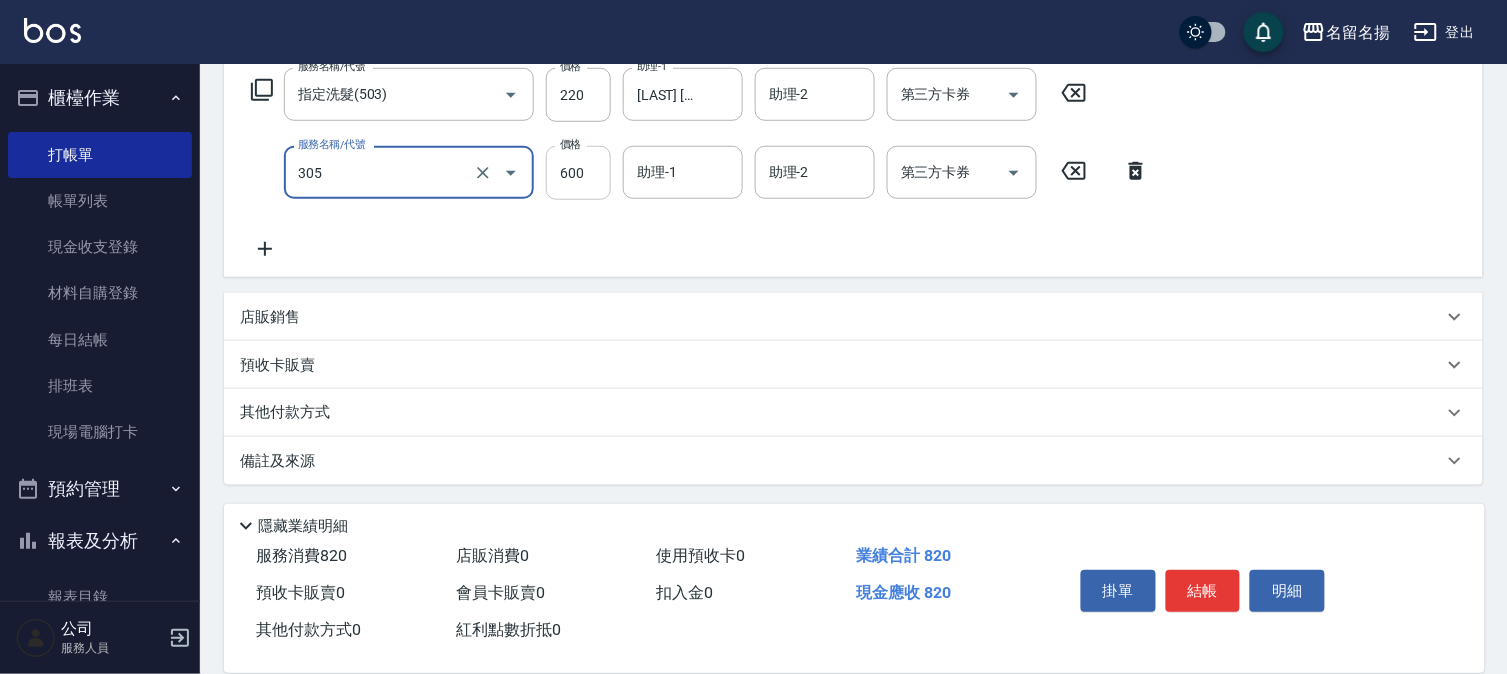 type on "洗+剪(一般)(305)" 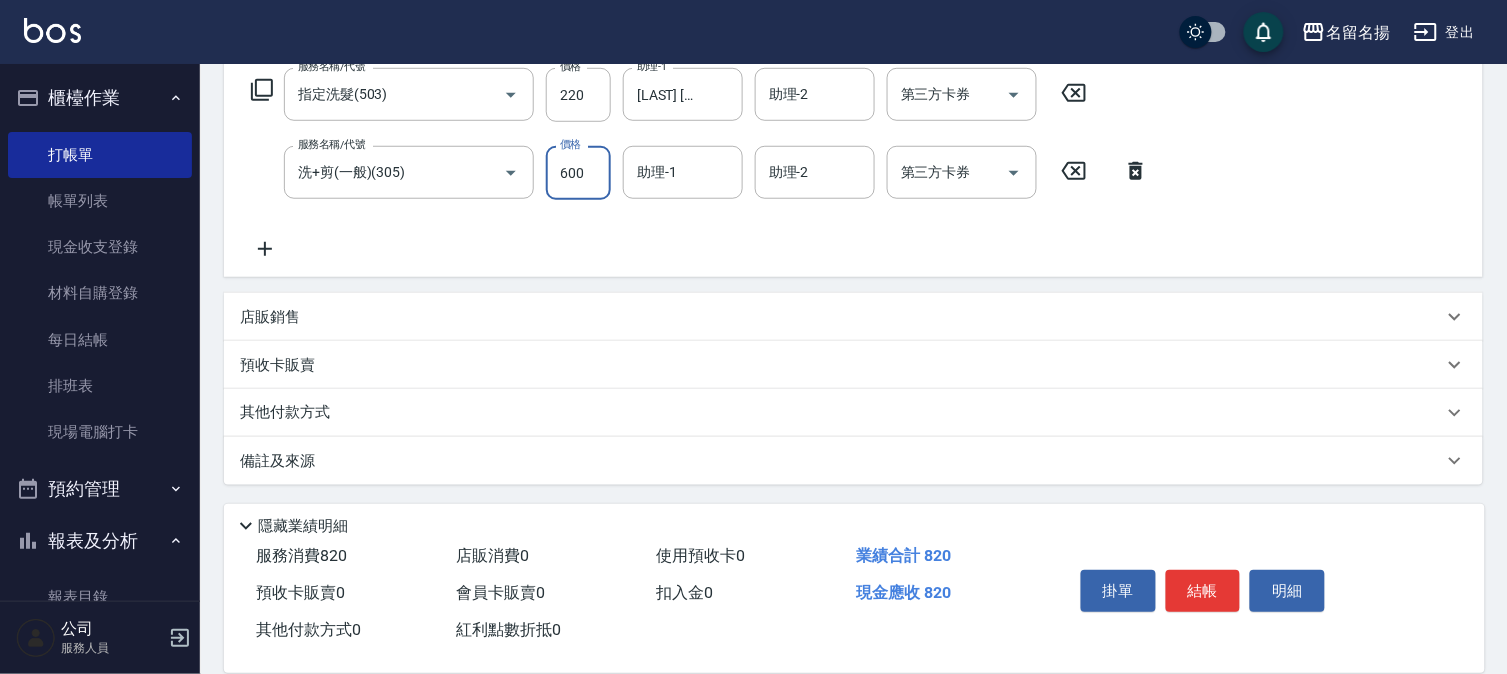 click on "600" at bounding box center (578, 173) 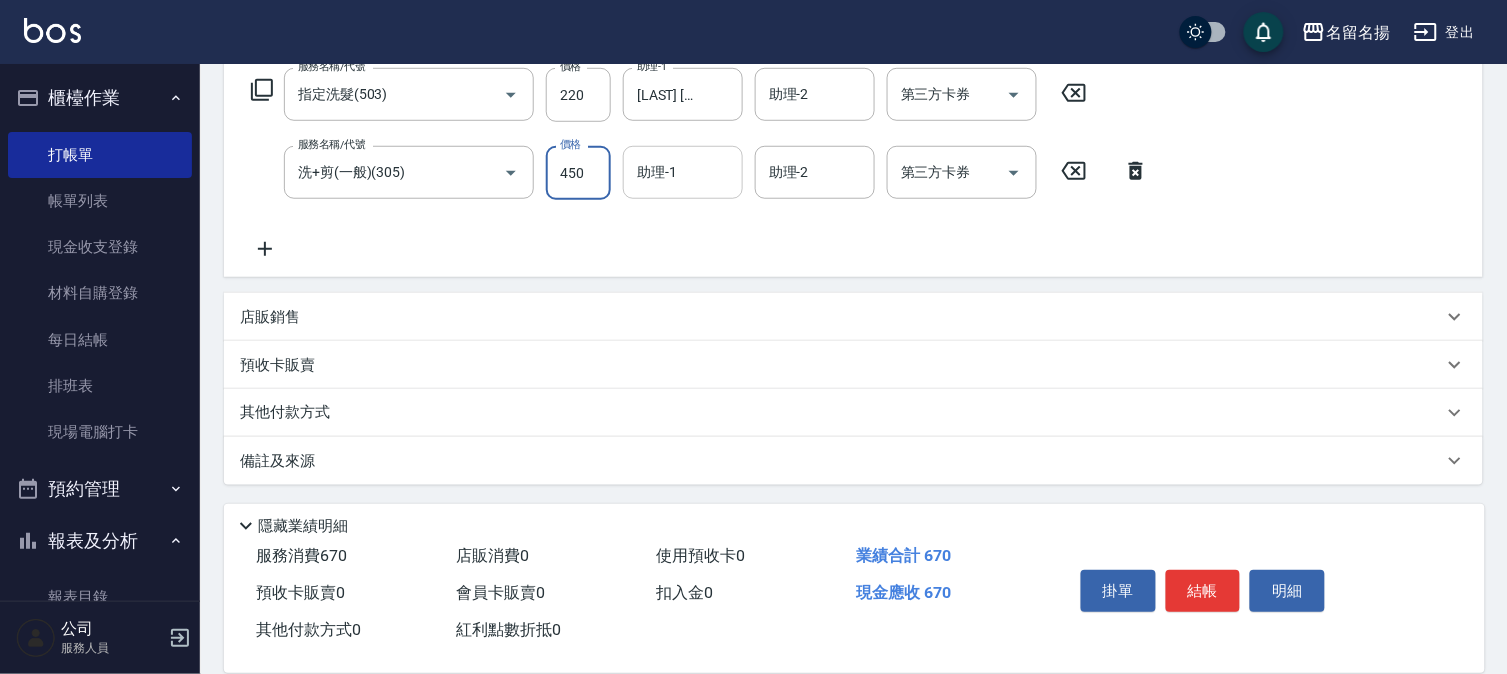 type on "450" 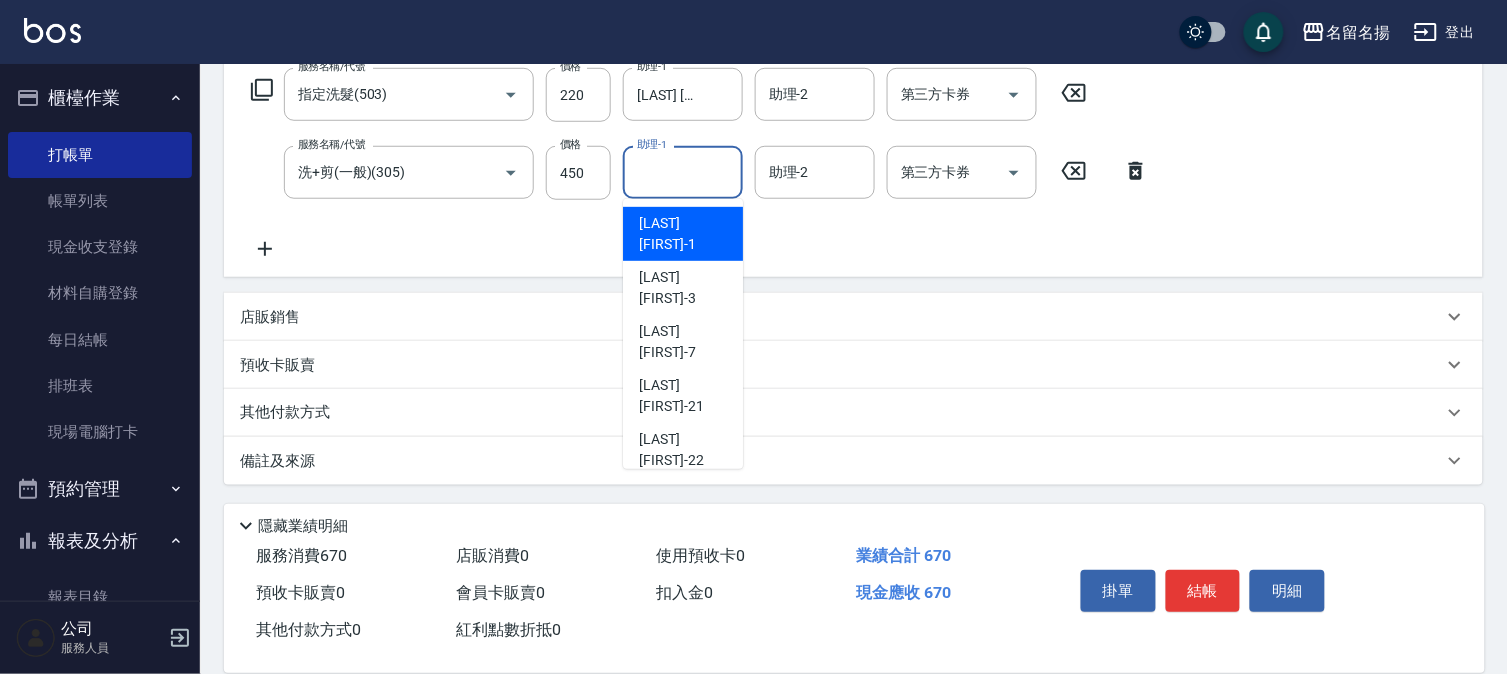 click on "助理-1" at bounding box center [683, 172] 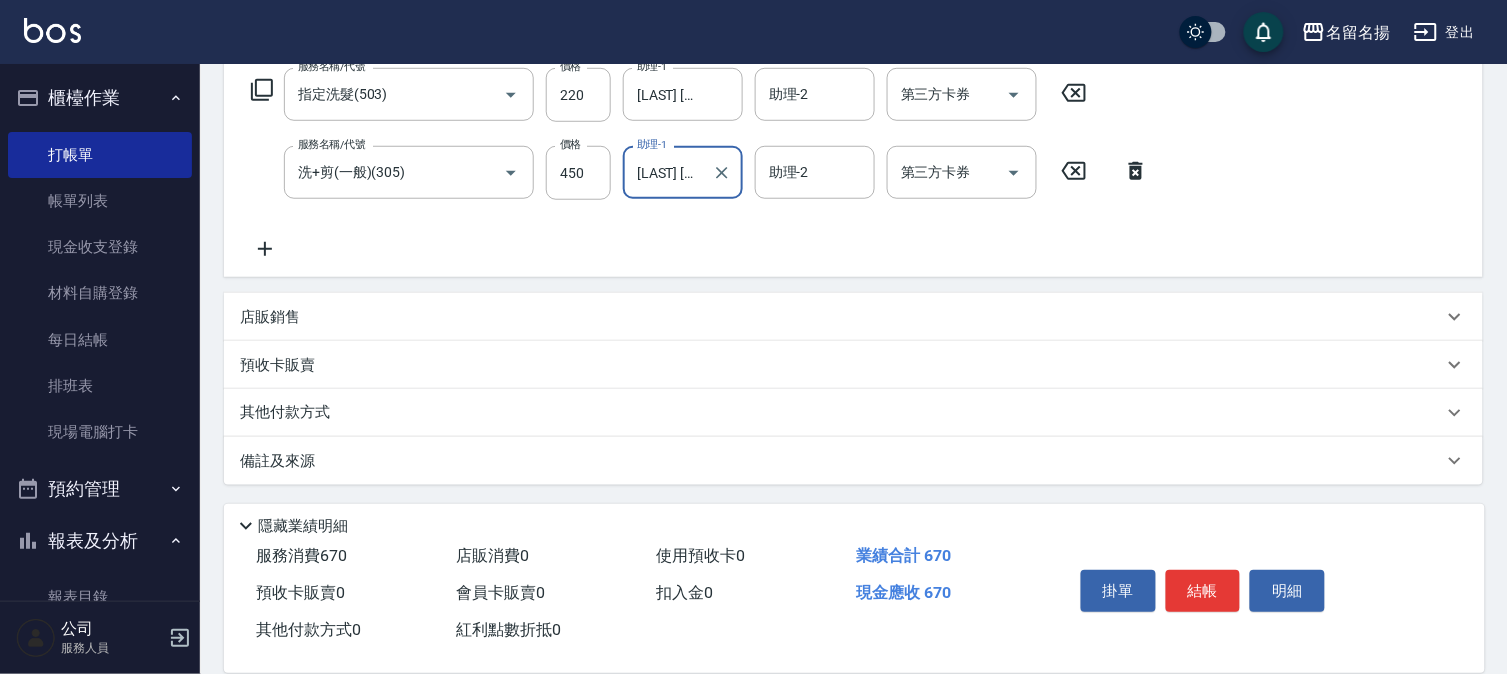 click 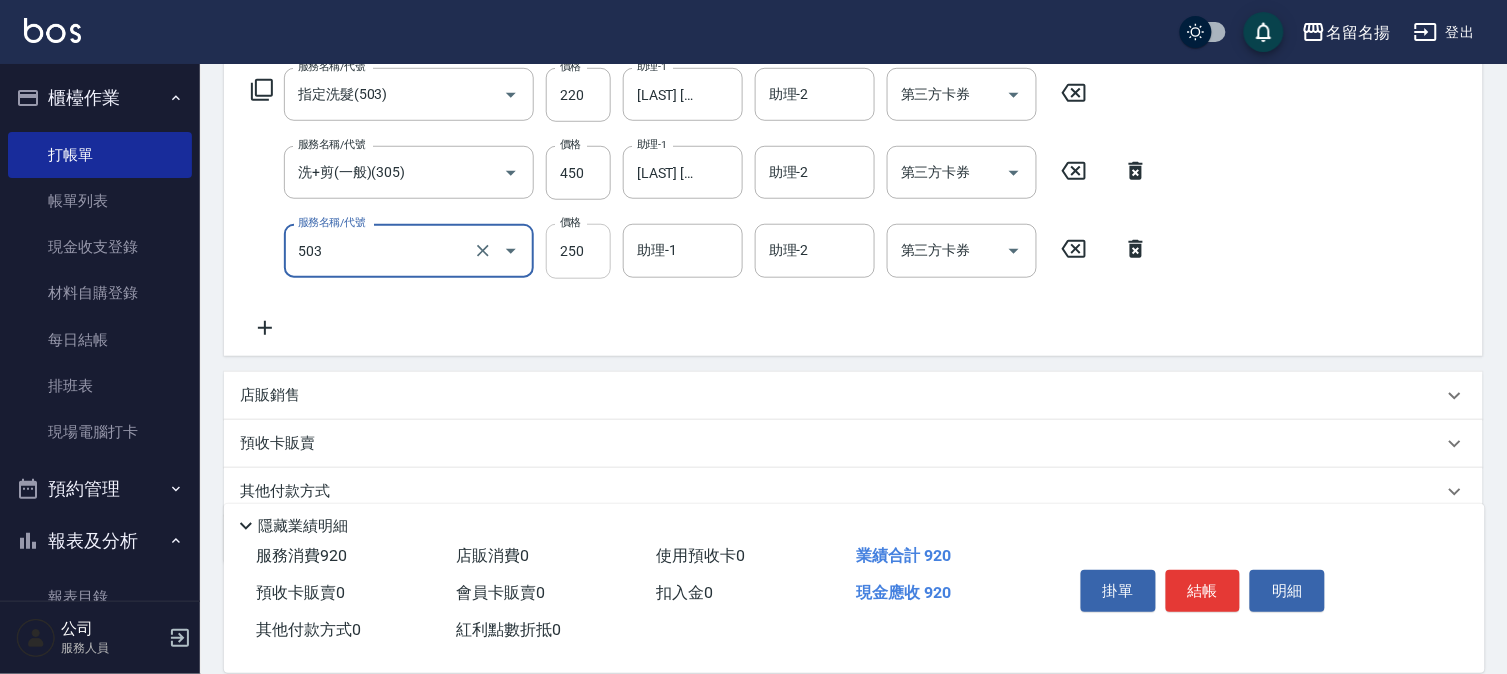 type on "指定洗髮(503)" 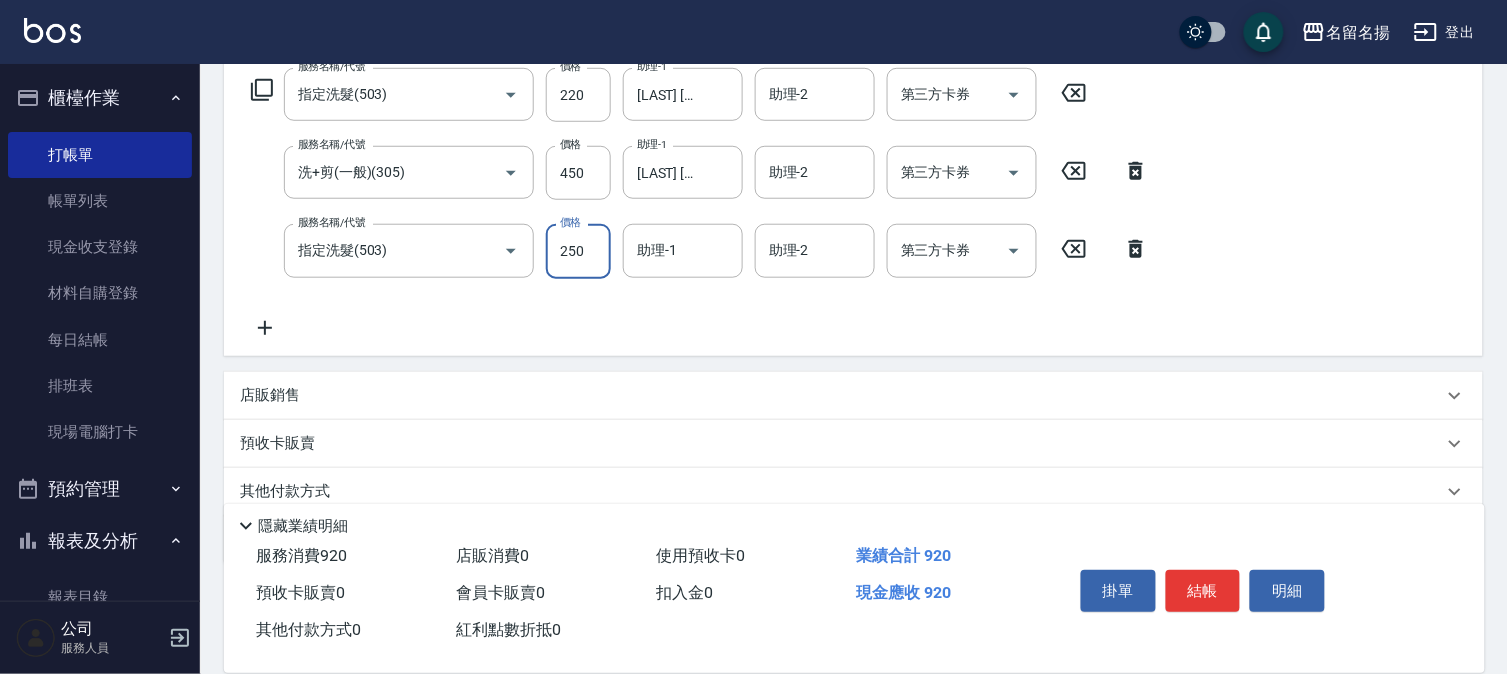 click on "250" at bounding box center (578, 251) 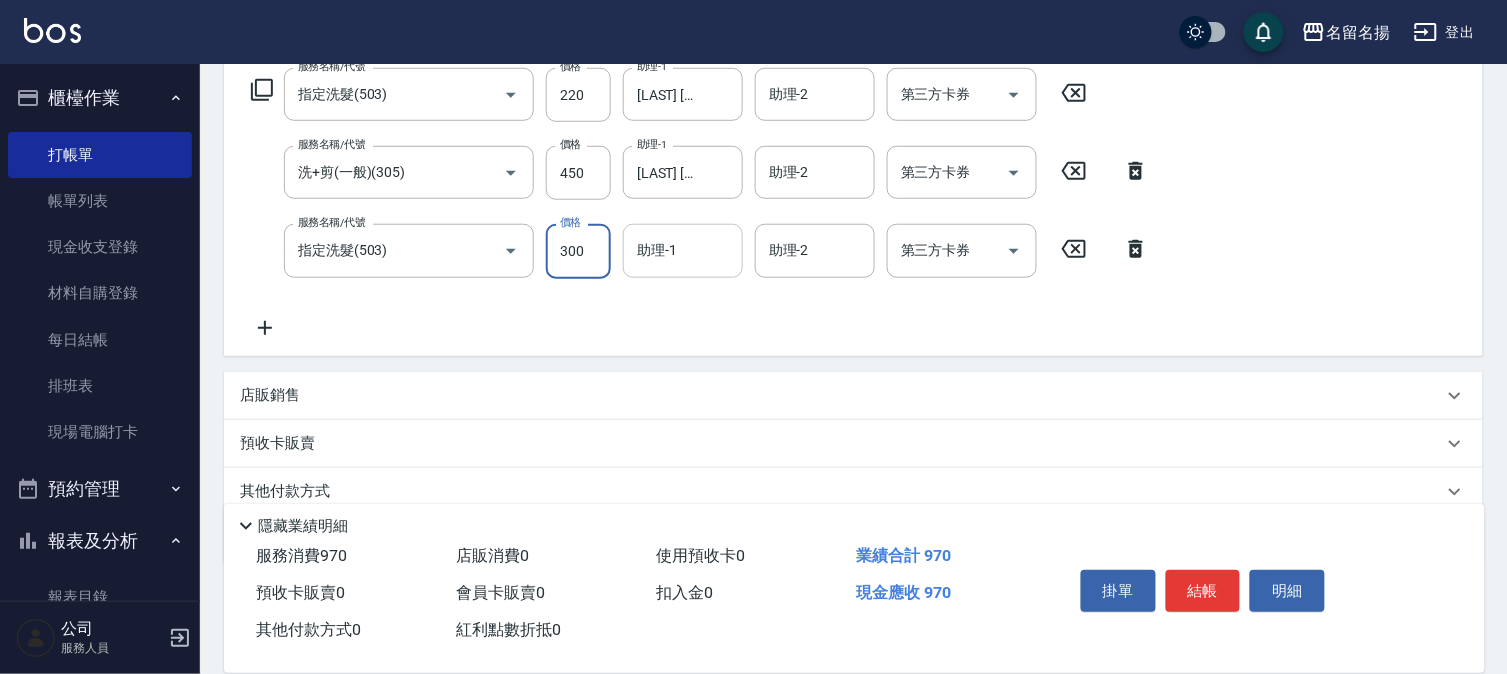 type on "300" 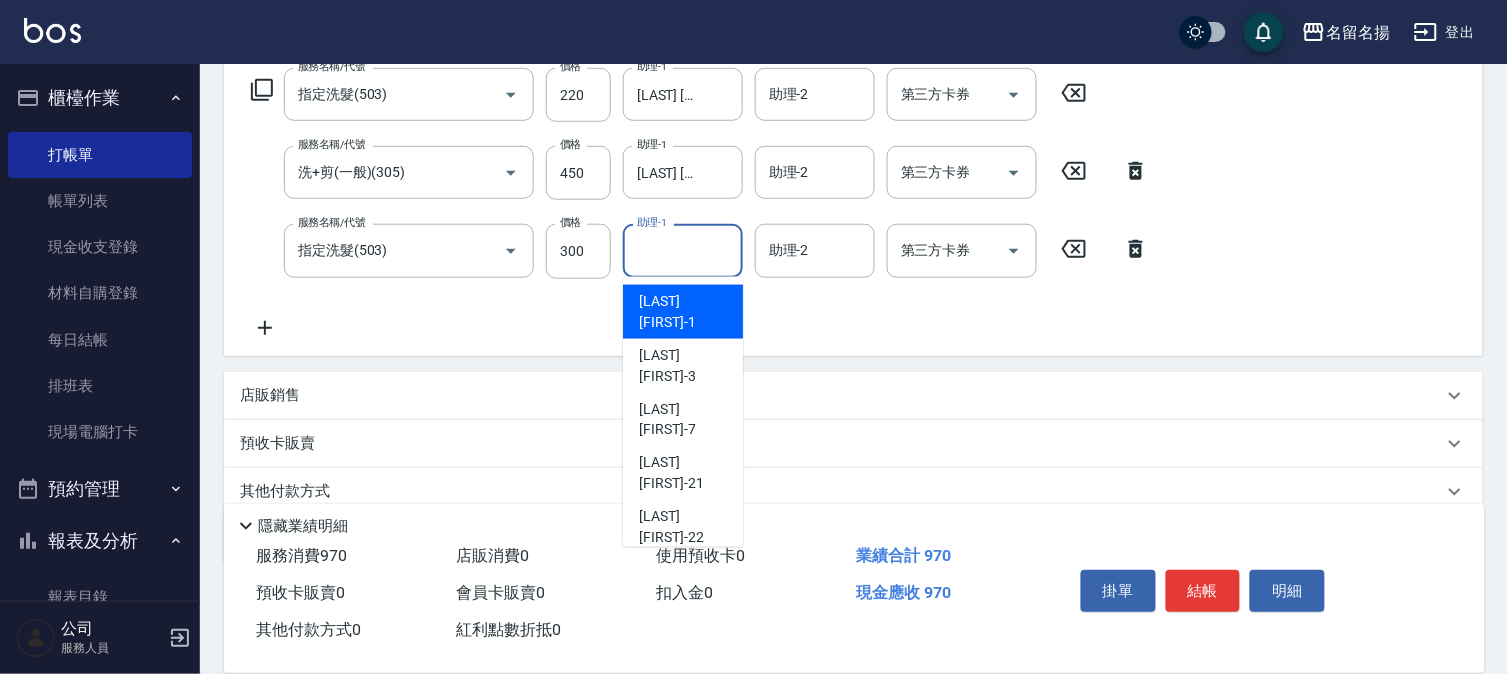 click on "助理-1" at bounding box center (683, 250) 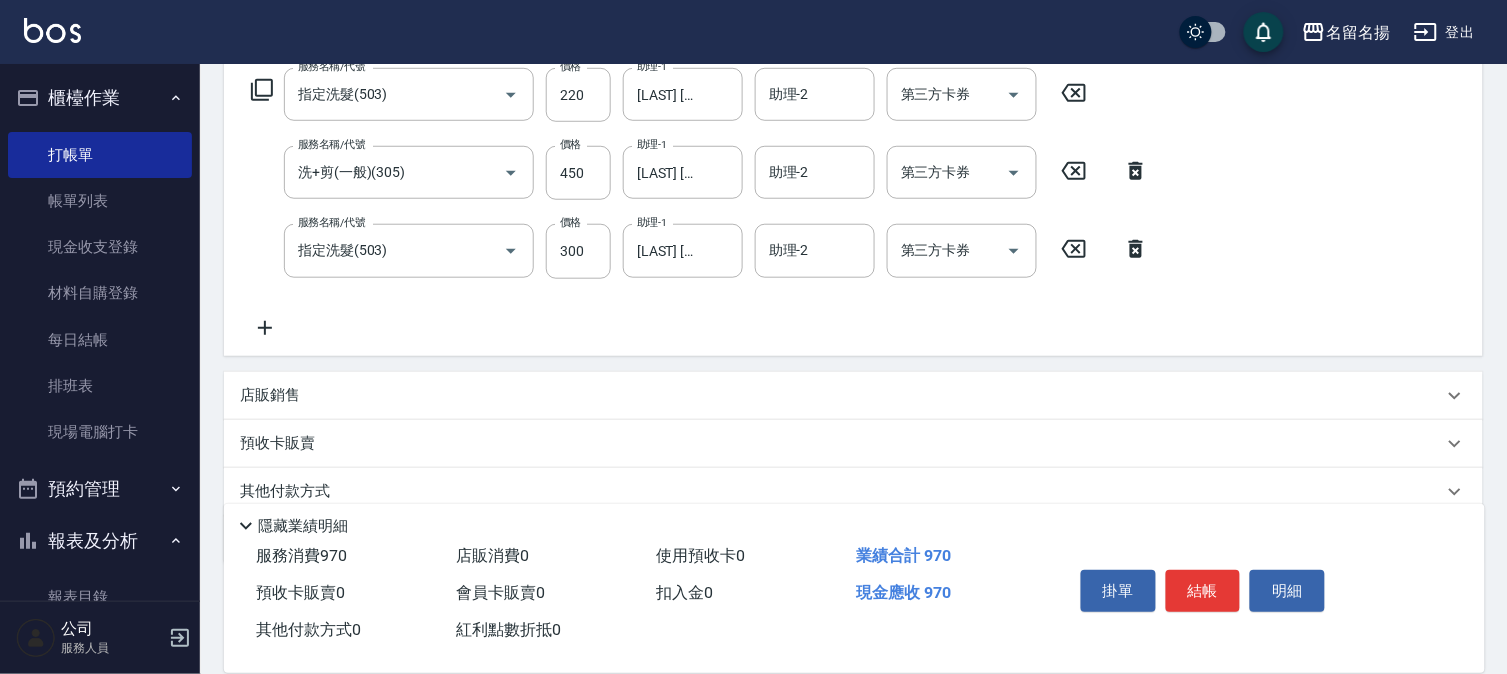 click 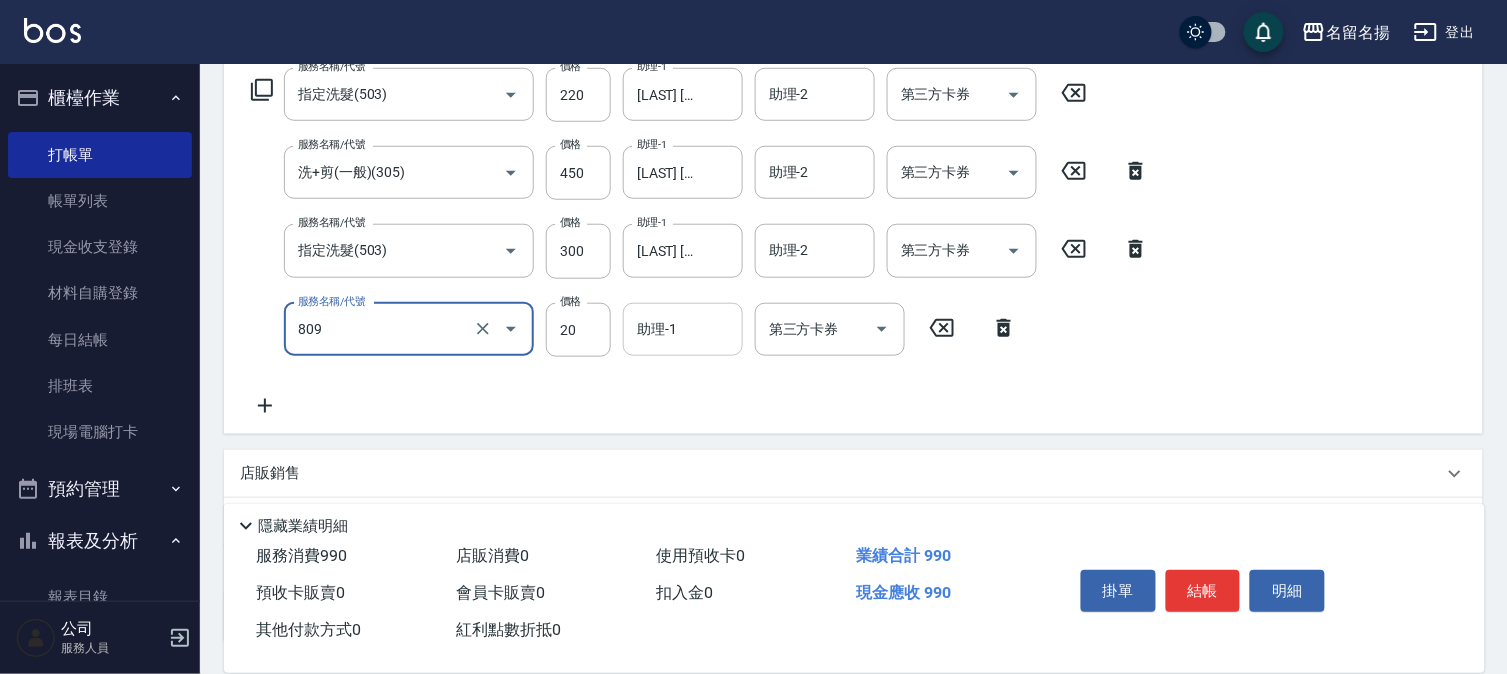 type on "潤絲(809)" 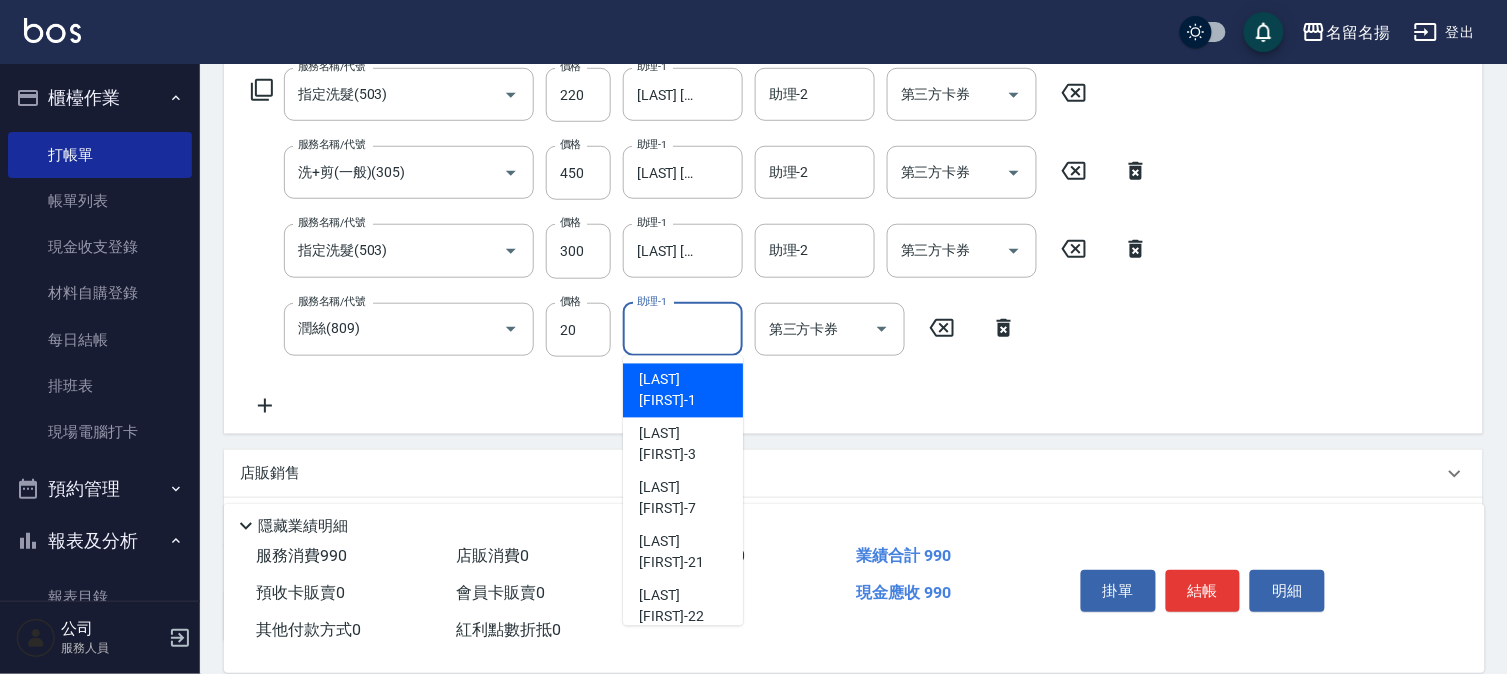 click on "助理-1" at bounding box center [683, 329] 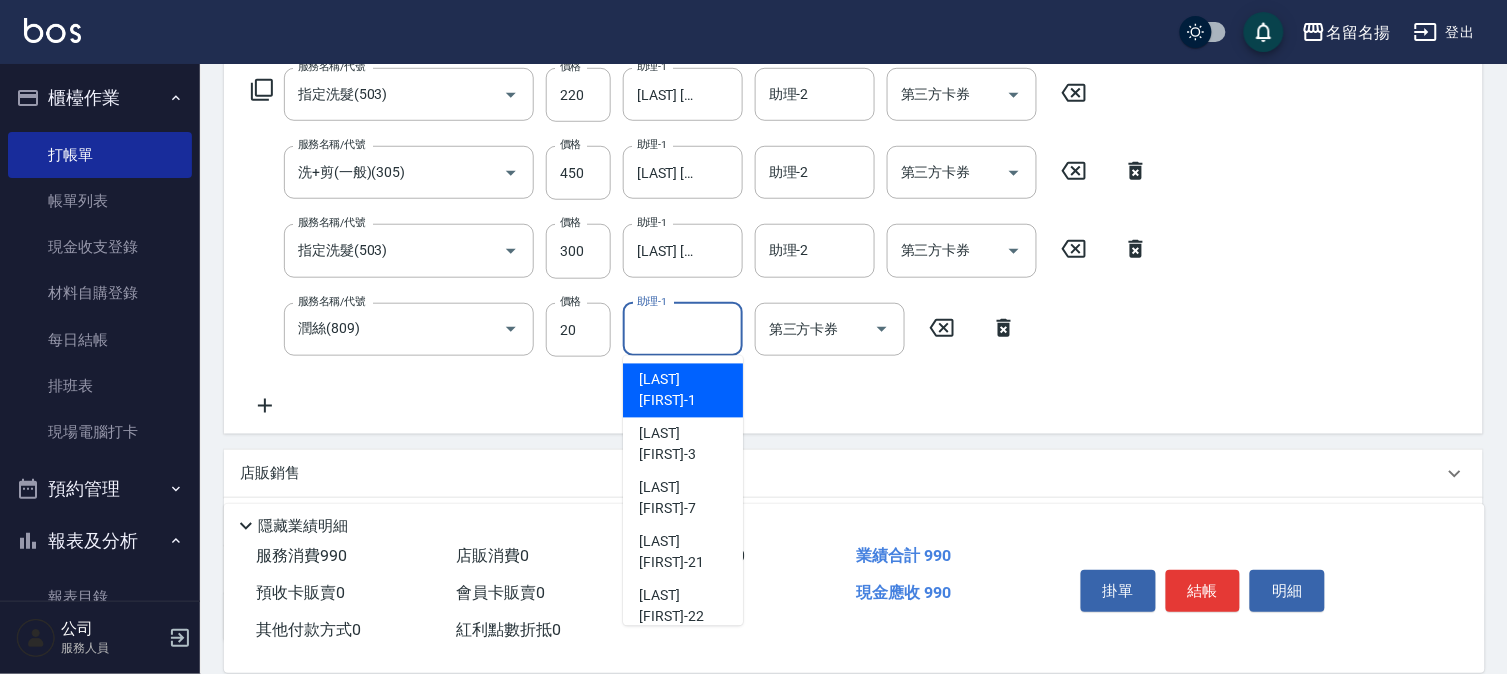 click on "[LAST] [FIRST] -1" at bounding box center (683, 391) 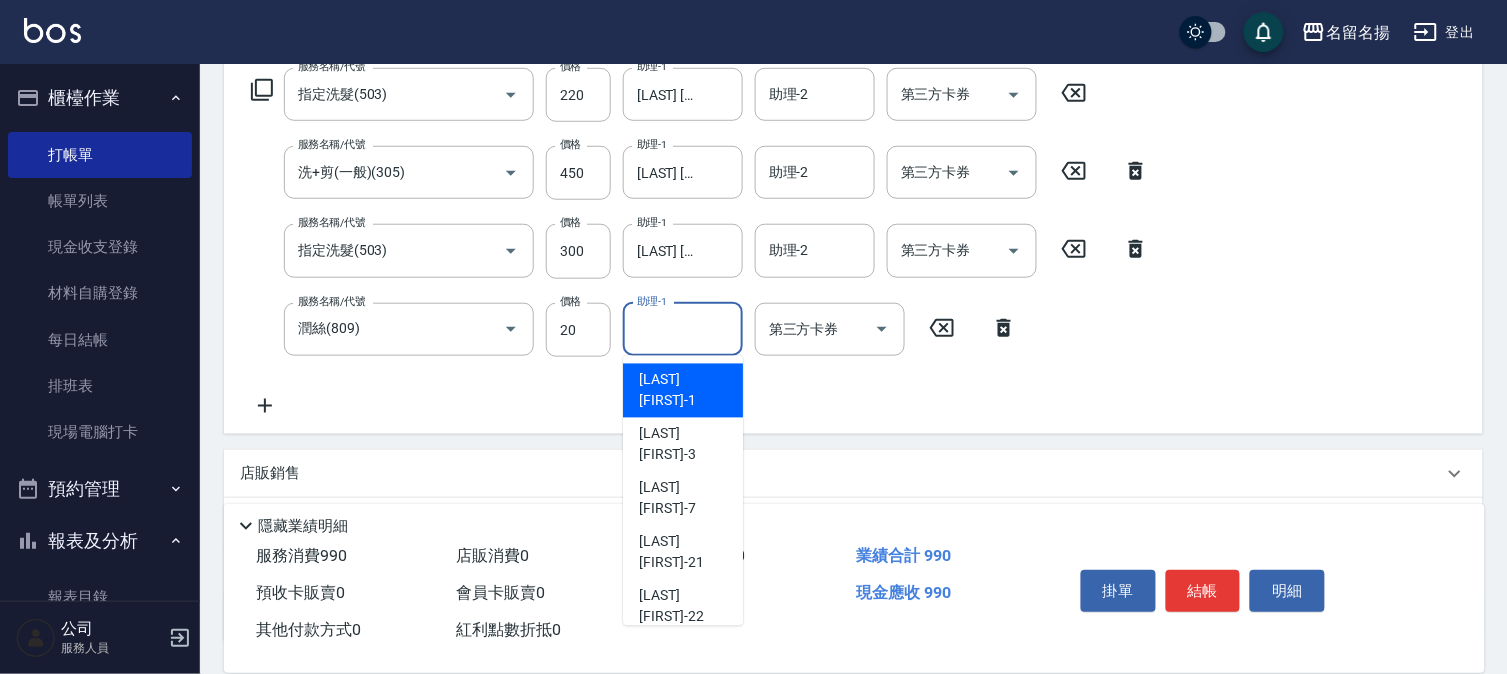 type on "[LAST] [FIRST]-1" 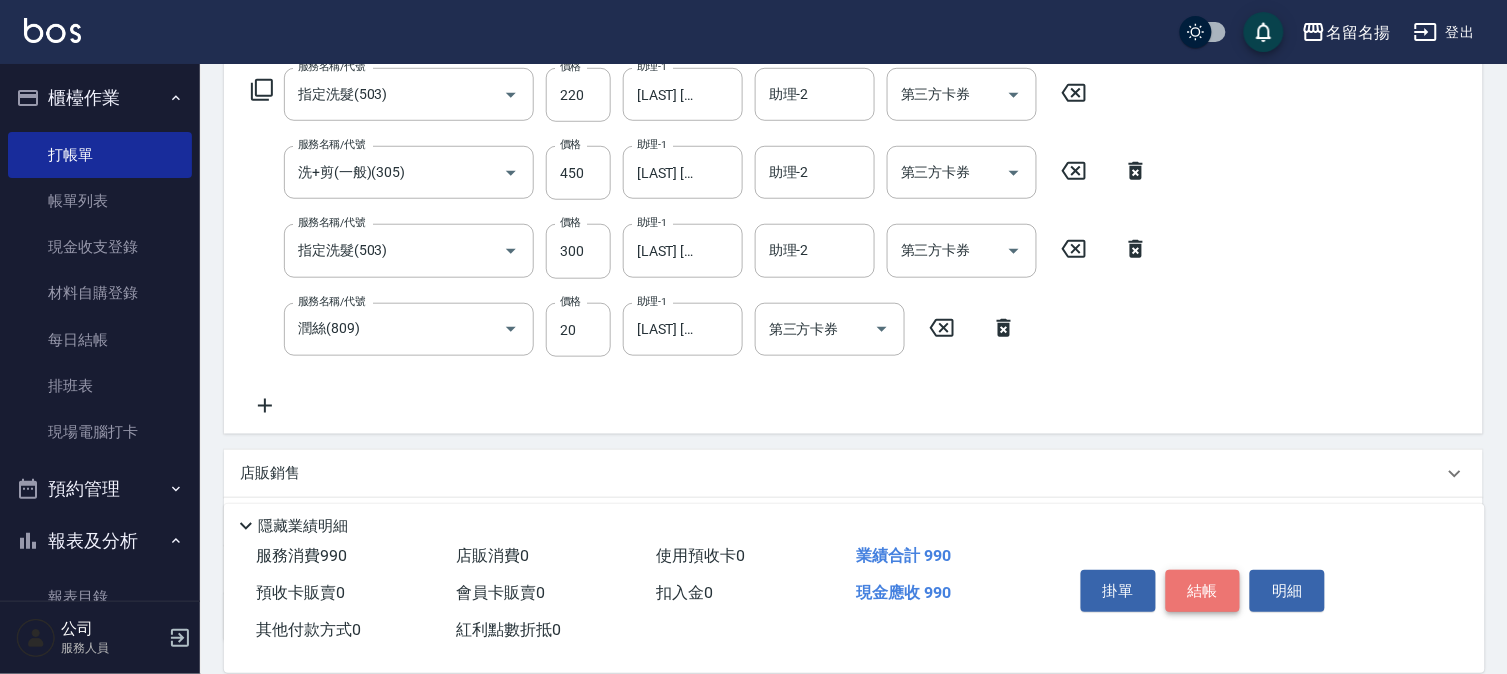 click on "結帳" at bounding box center [1203, 591] 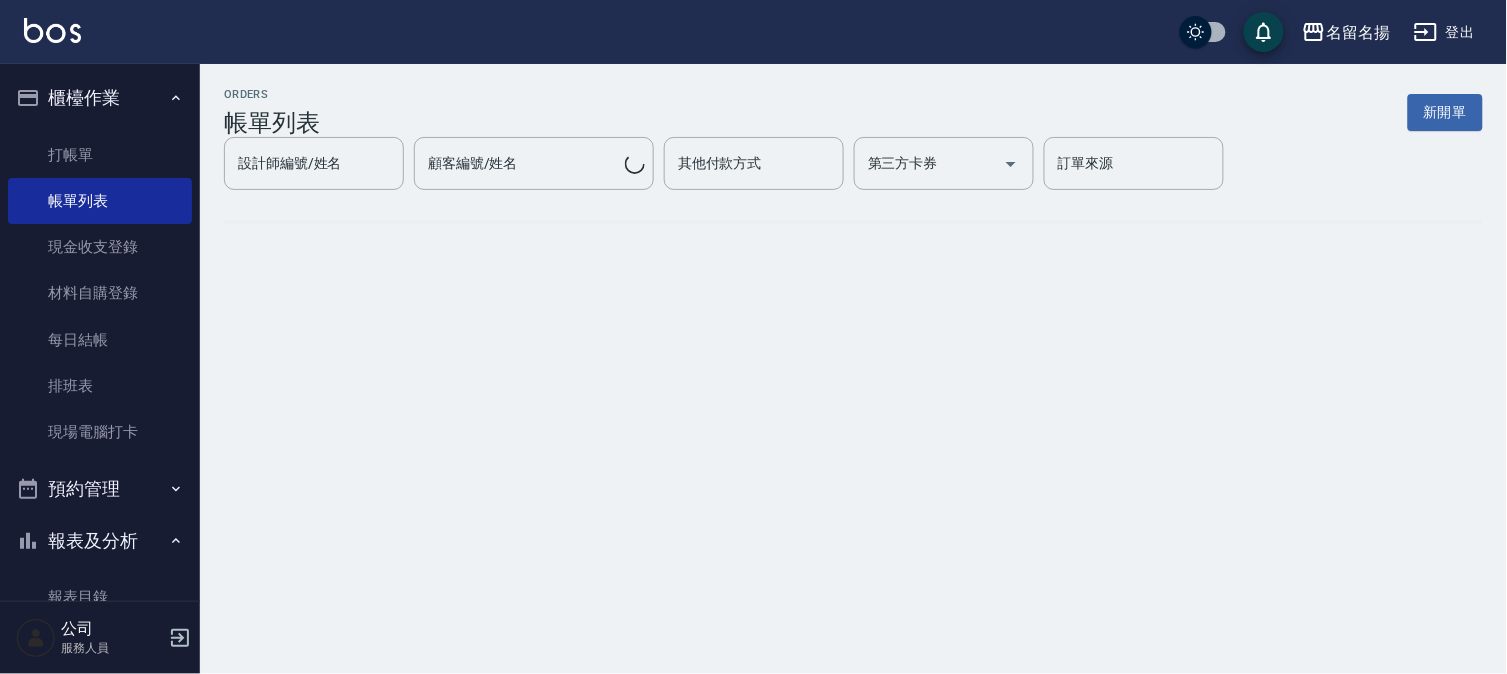 scroll, scrollTop: 0, scrollLeft: 0, axis: both 